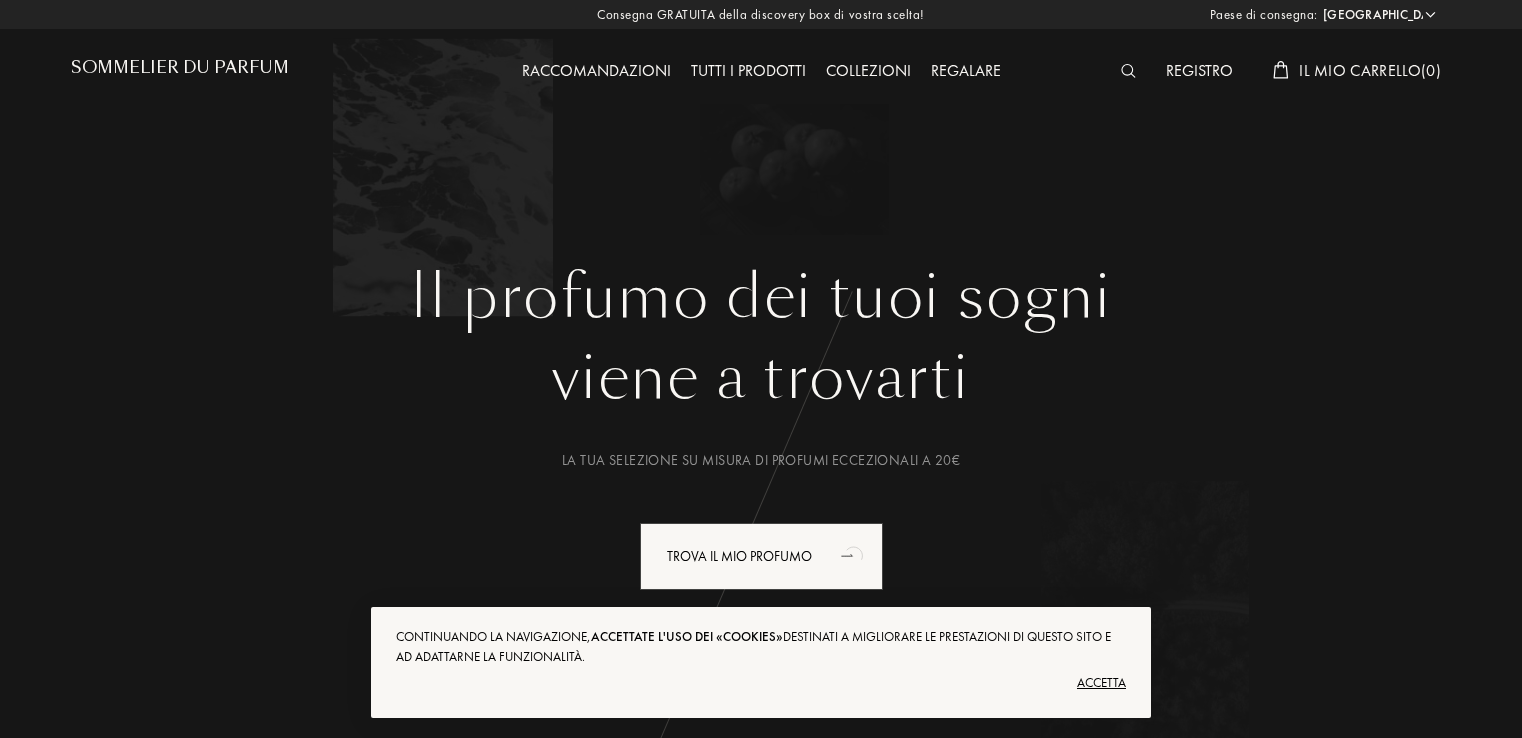 select on "IT" 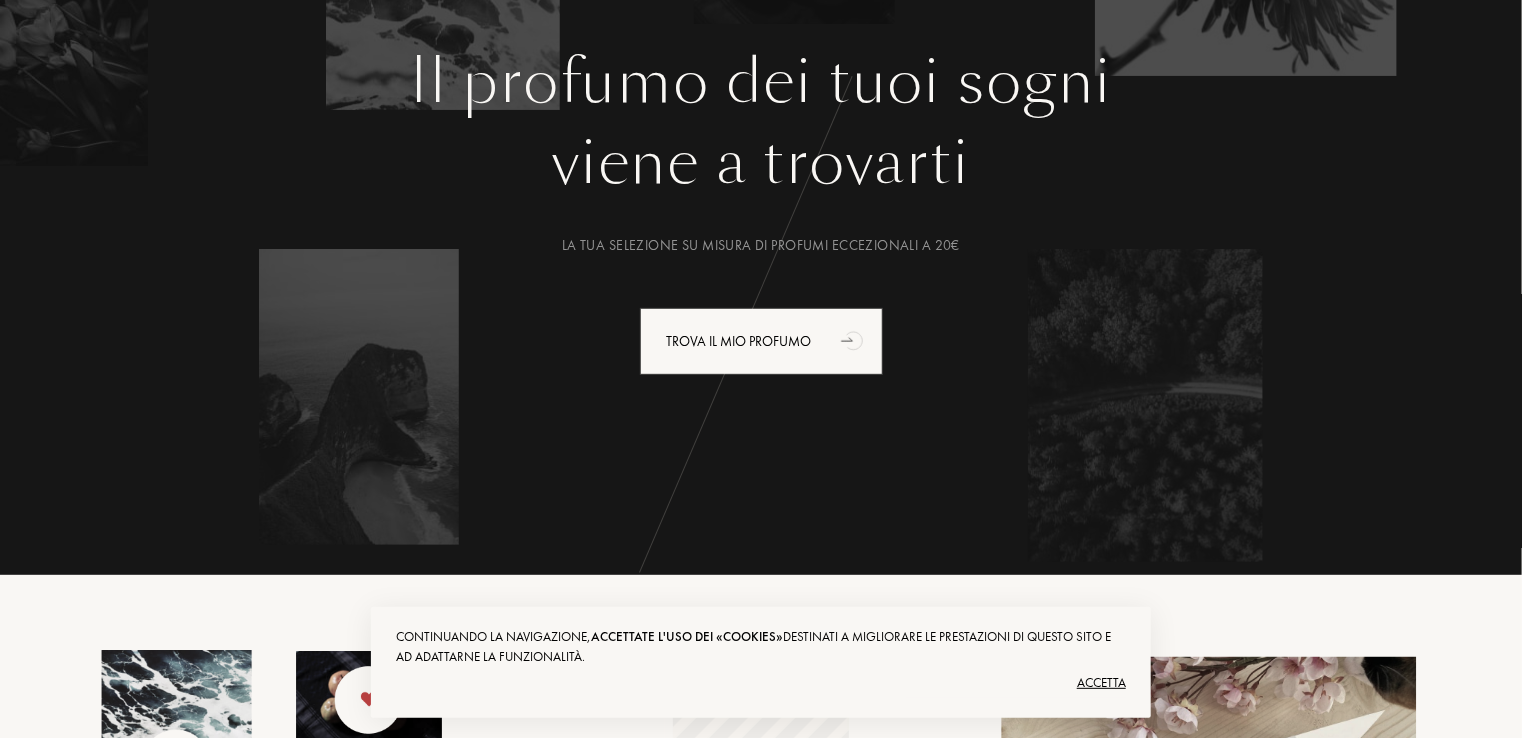 scroll, scrollTop: 0, scrollLeft: 0, axis: both 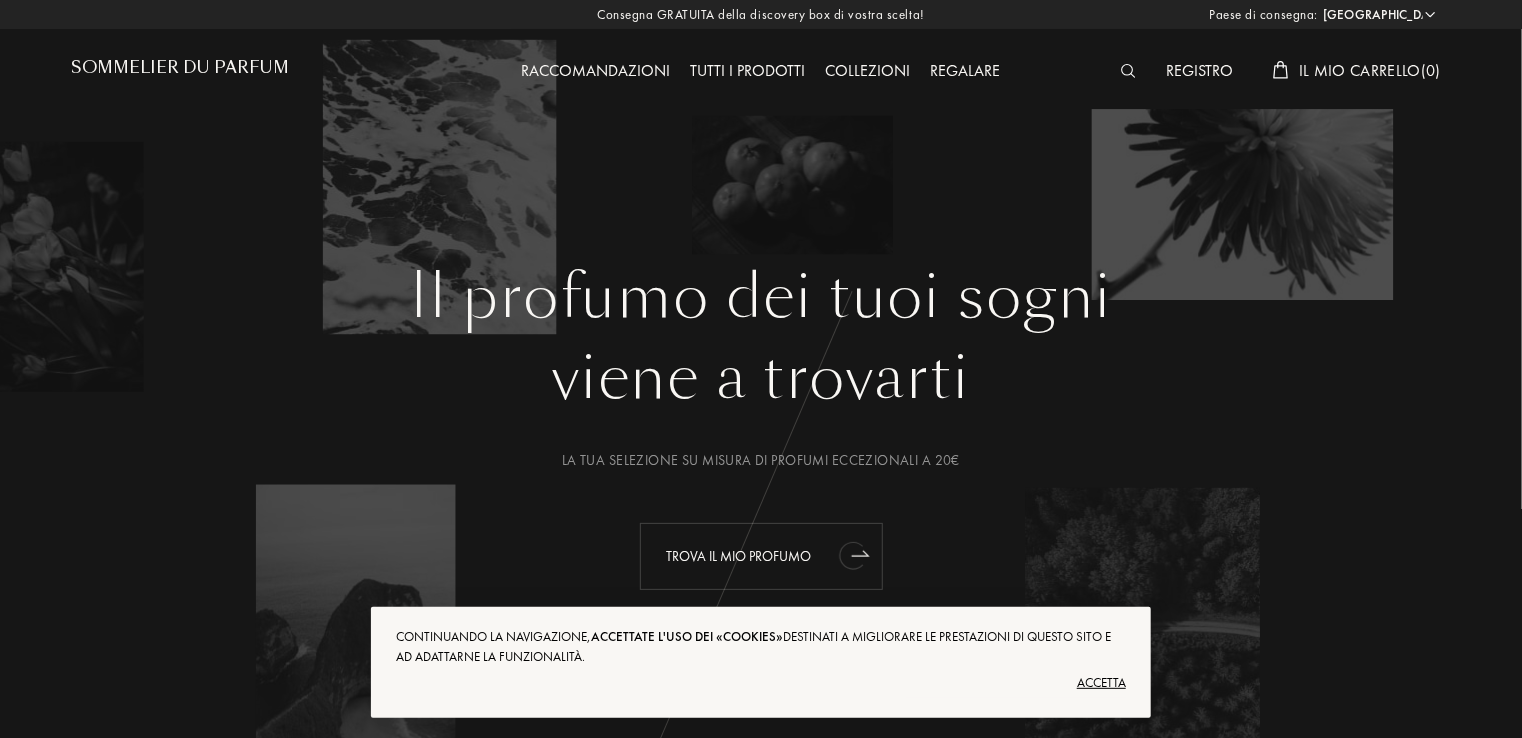 drag, startPoint x: 700, startPoint y: 535, endPoint x: 718, endPoint y: 565, distance: 34.98571 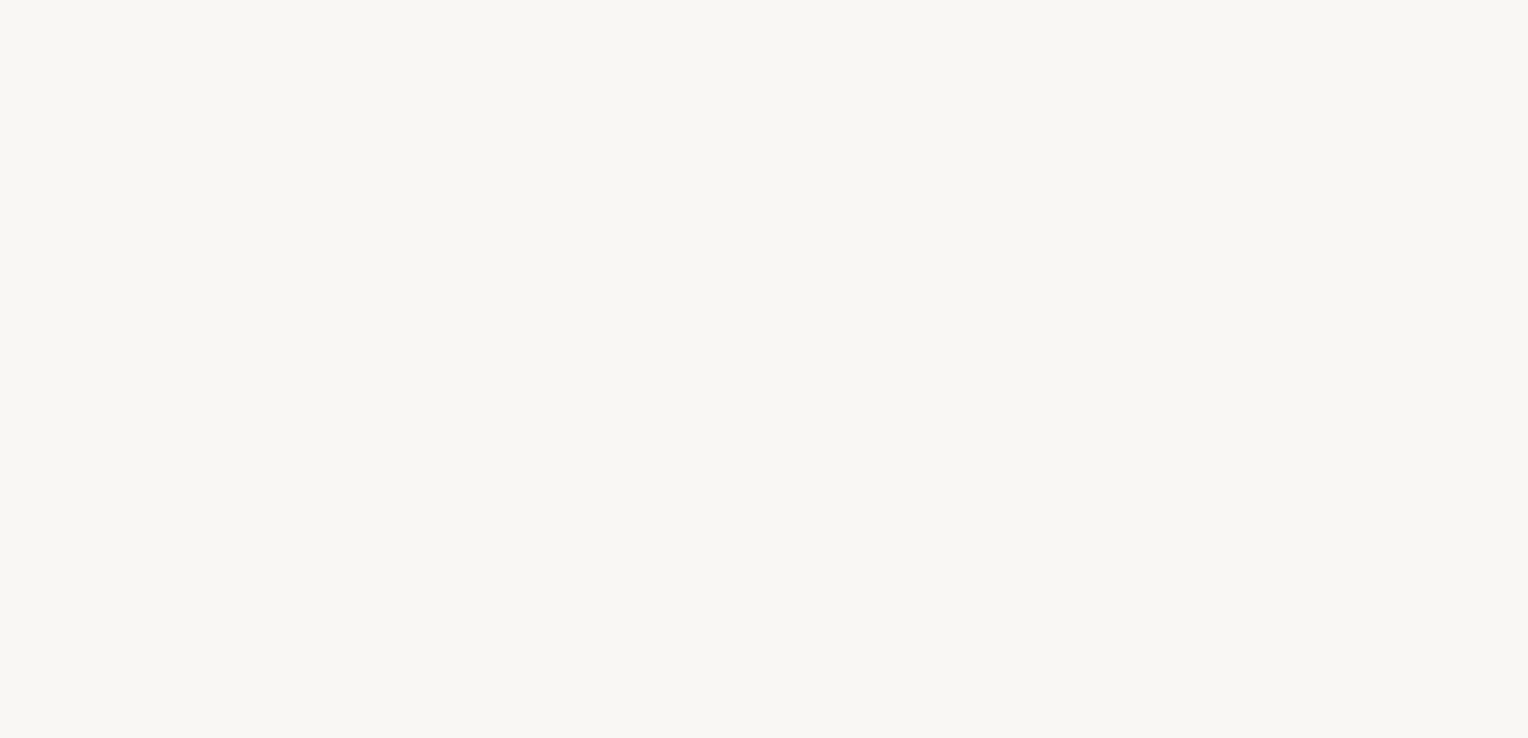 scroll, scrollTop: 0, scrollLeft: 0, axis: both 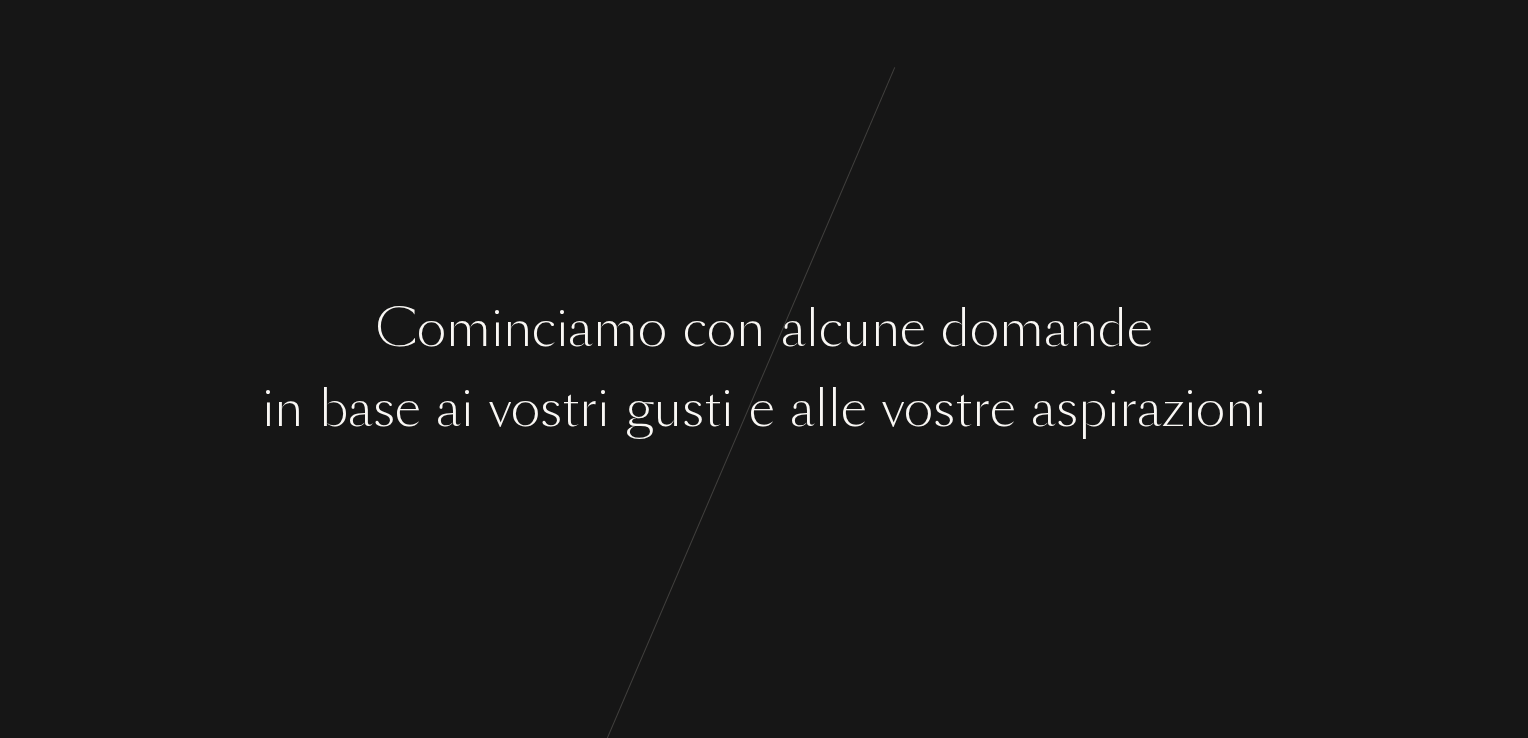 click on "C o m i n c i a m o c o n a l c u n e d o m a n d e i n b a s e a i v o s t r i g u s t i e a l l e v o s t r e a s p i r a z i o n i" at bounding box center (764, 369) 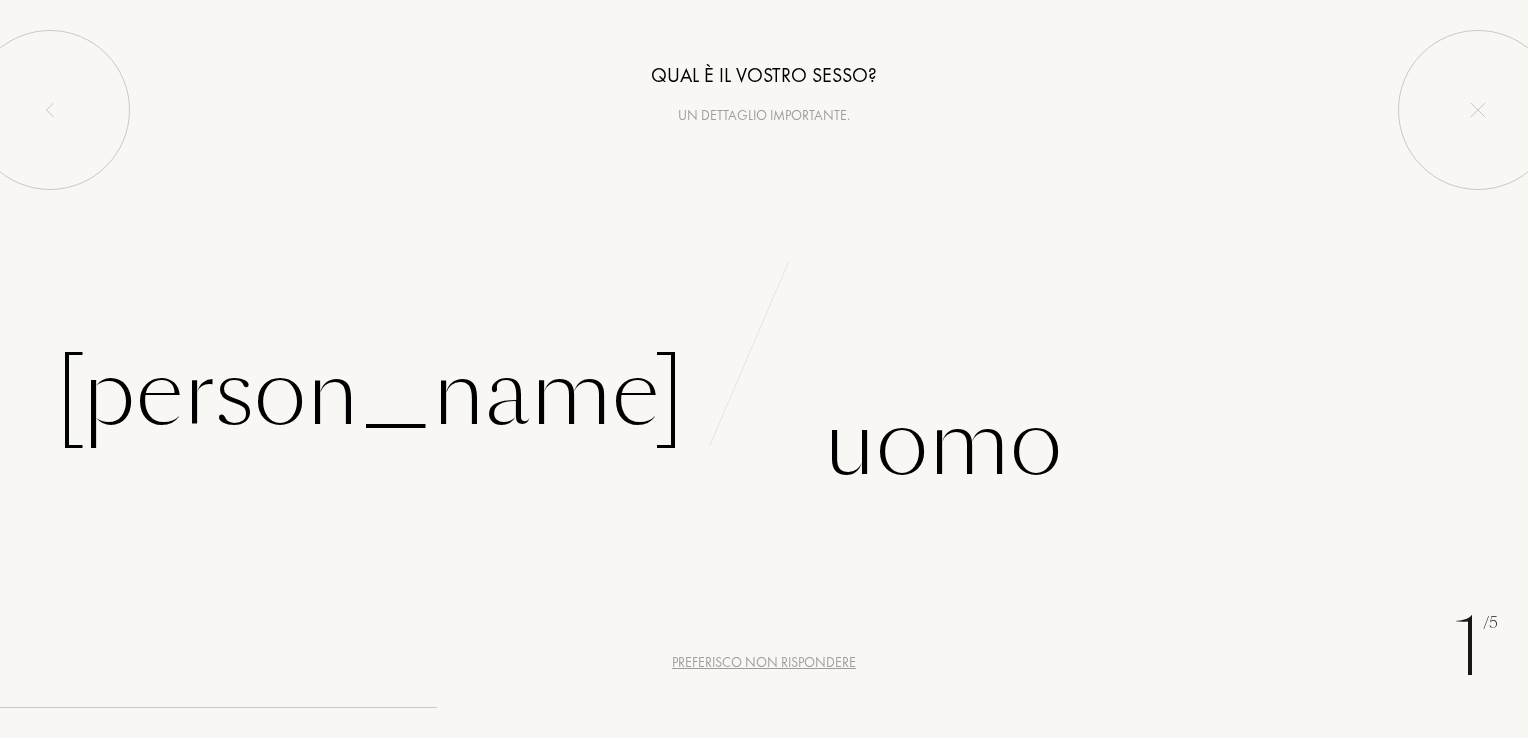 click on "C o m i n c i a m o c o n a l c u n e d o m a n d e i n b a s e a i v o s t r i g u s t i e a l l e v o s t r e a s p i r a z i o n i" at bounding box center (764, 369) 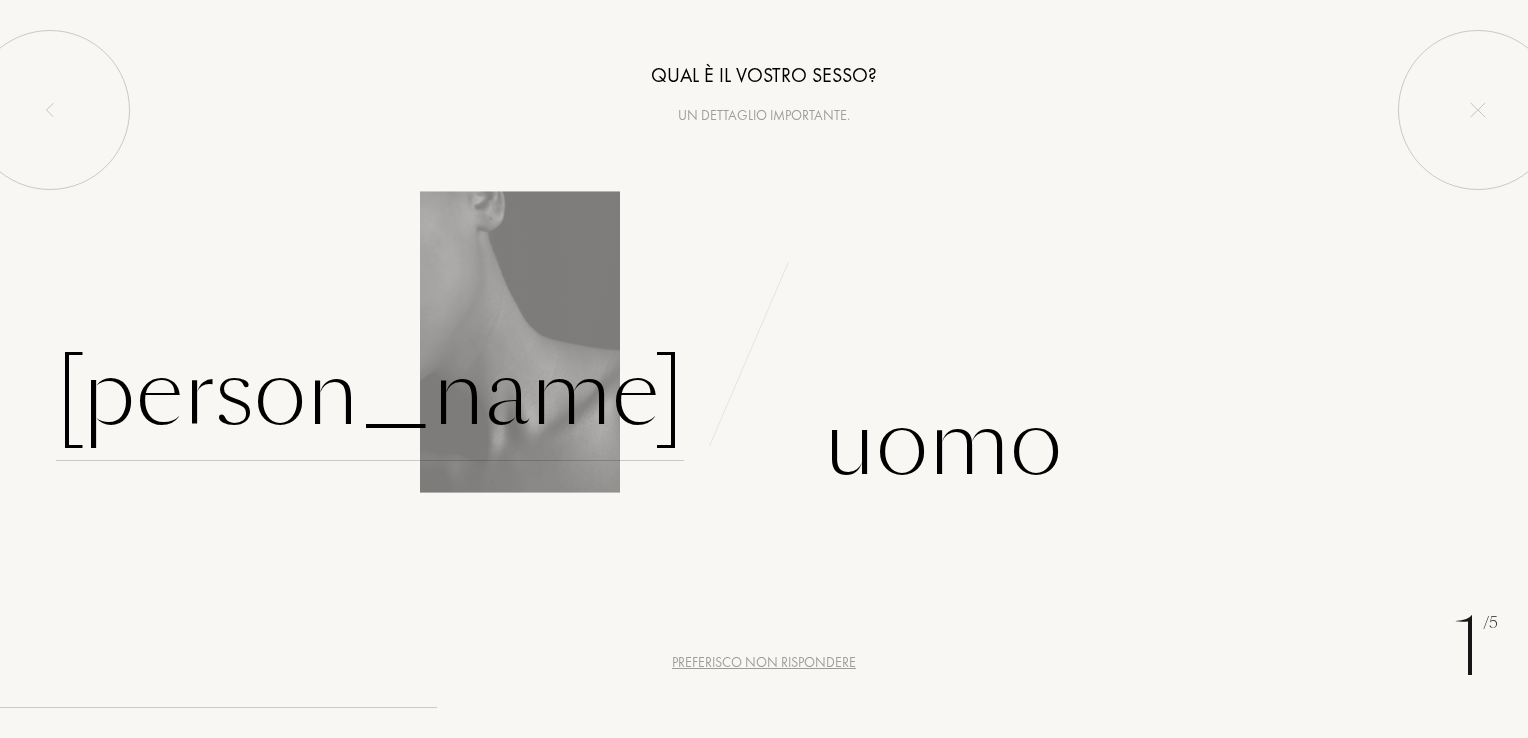 click on "Donna" at bounding box center (370, 393) 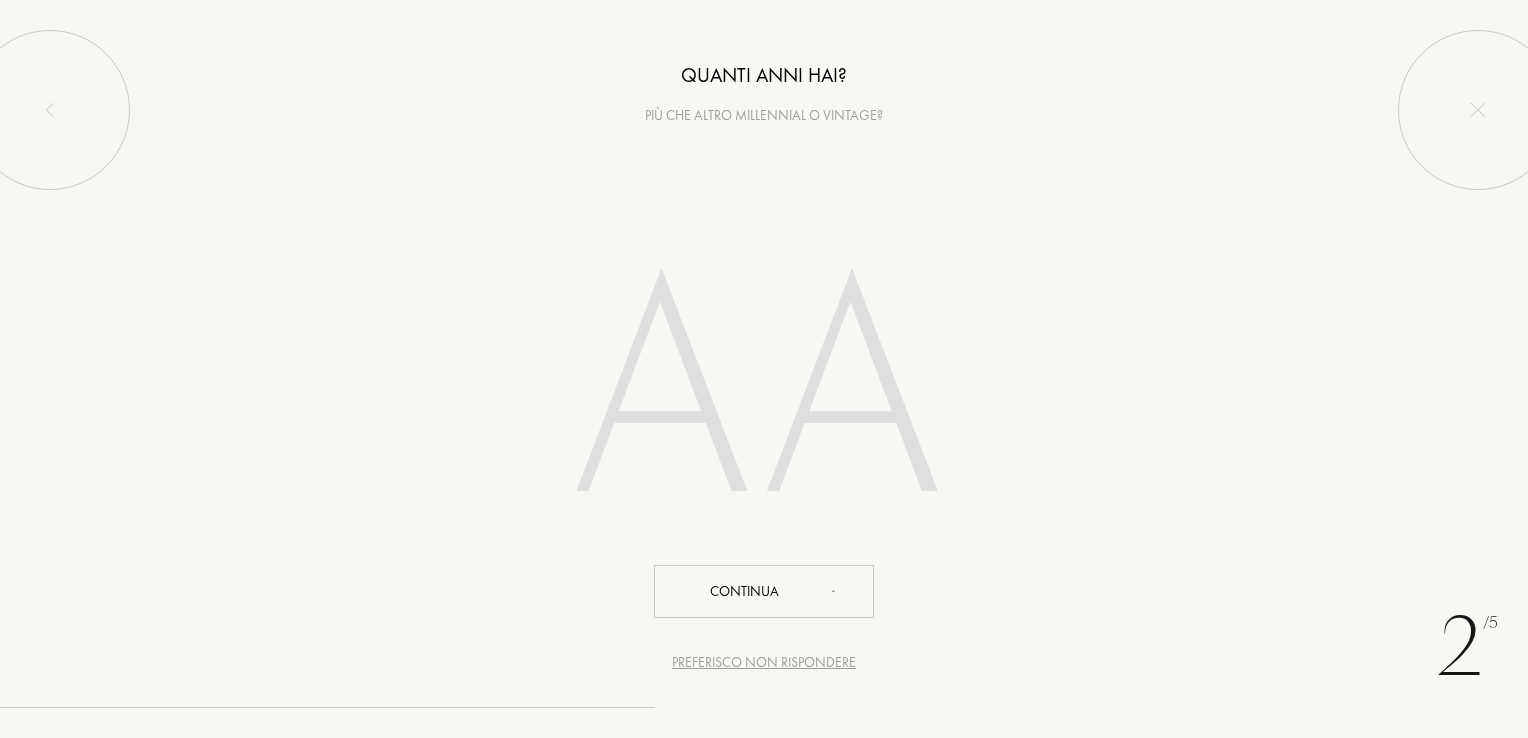 click on "2 /5 Preferisco non rispondere Quanti anni hai? Più che altro millennial o vintage? Continua" at bounding box center (764, 369) 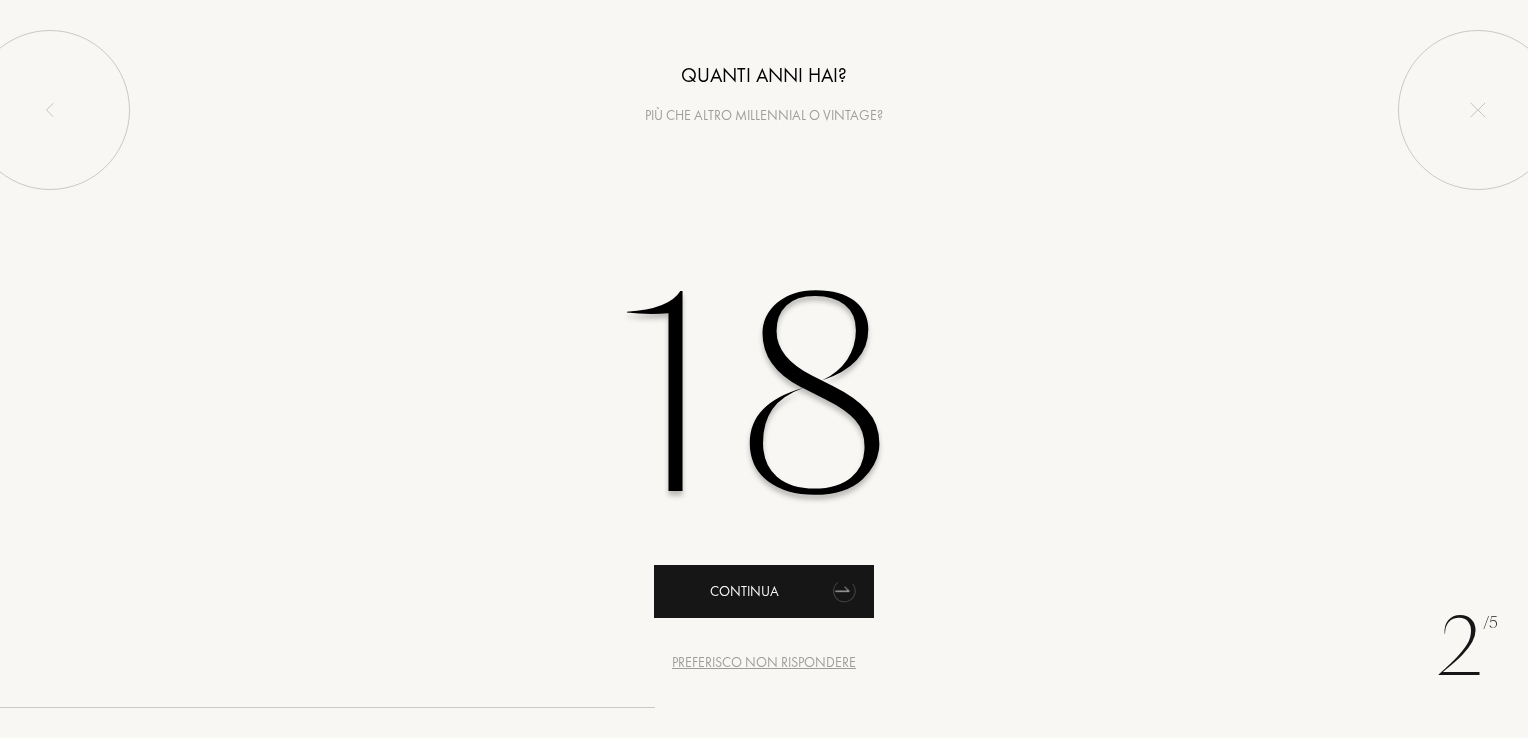 type on "18" 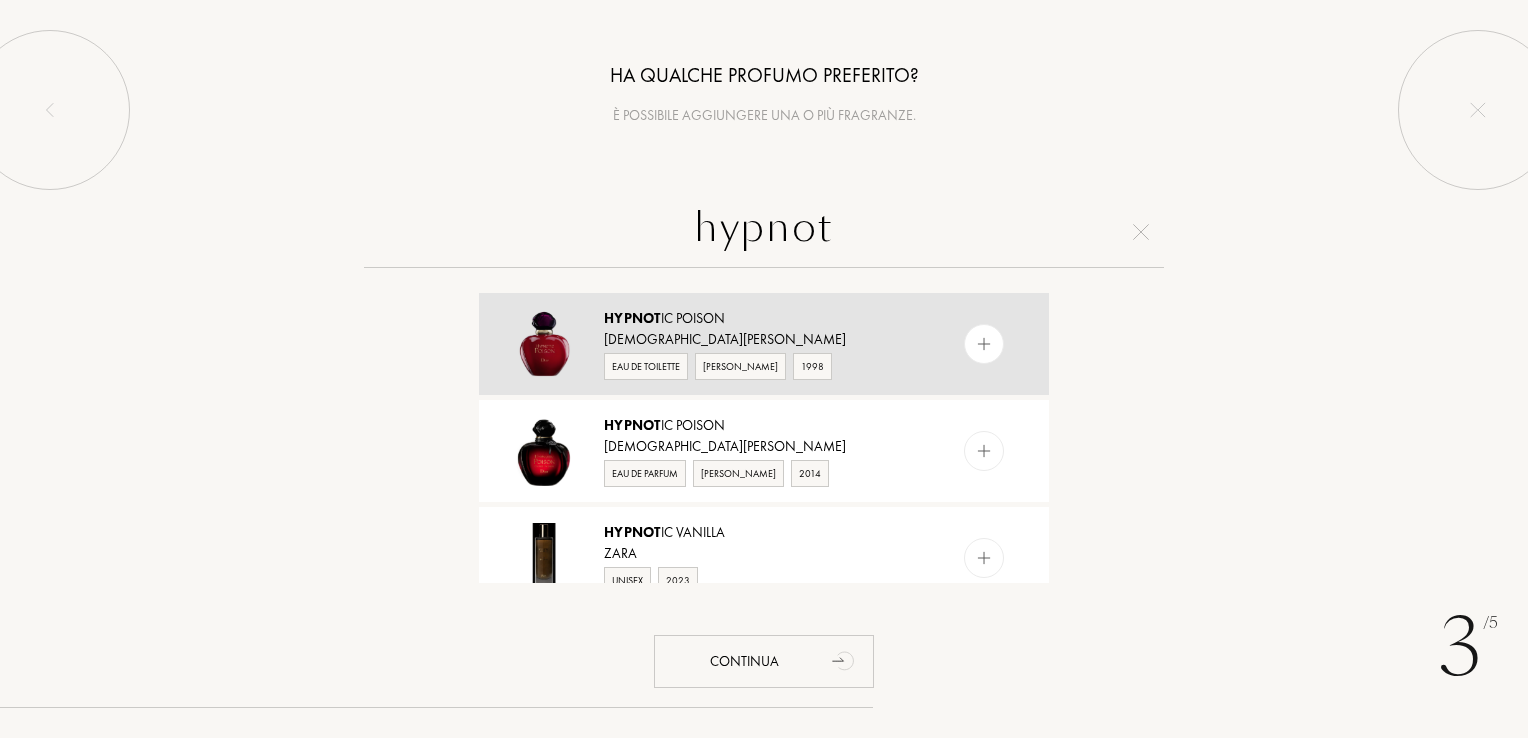 type on "hypnot" 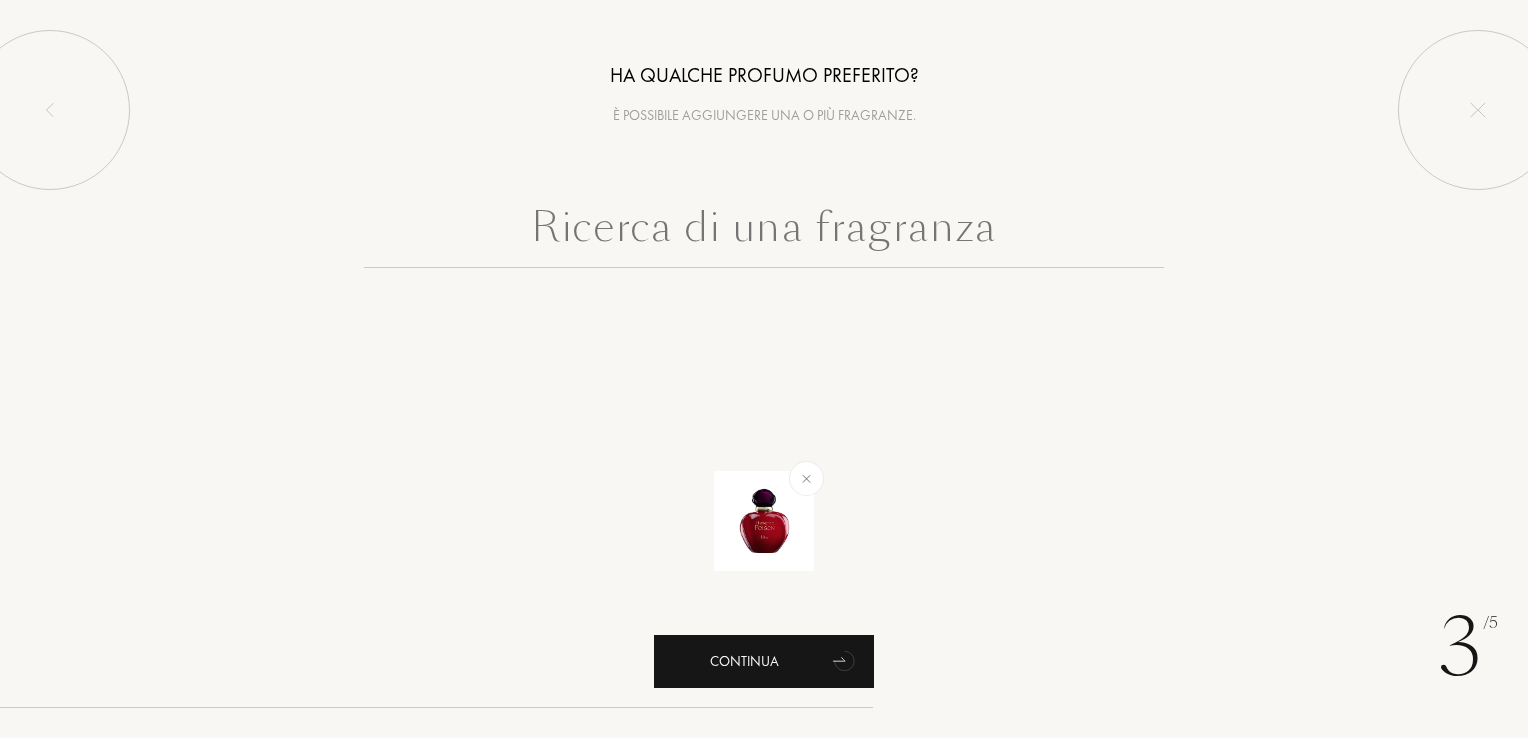 click on "Continua" at bounding box center (764, 661) 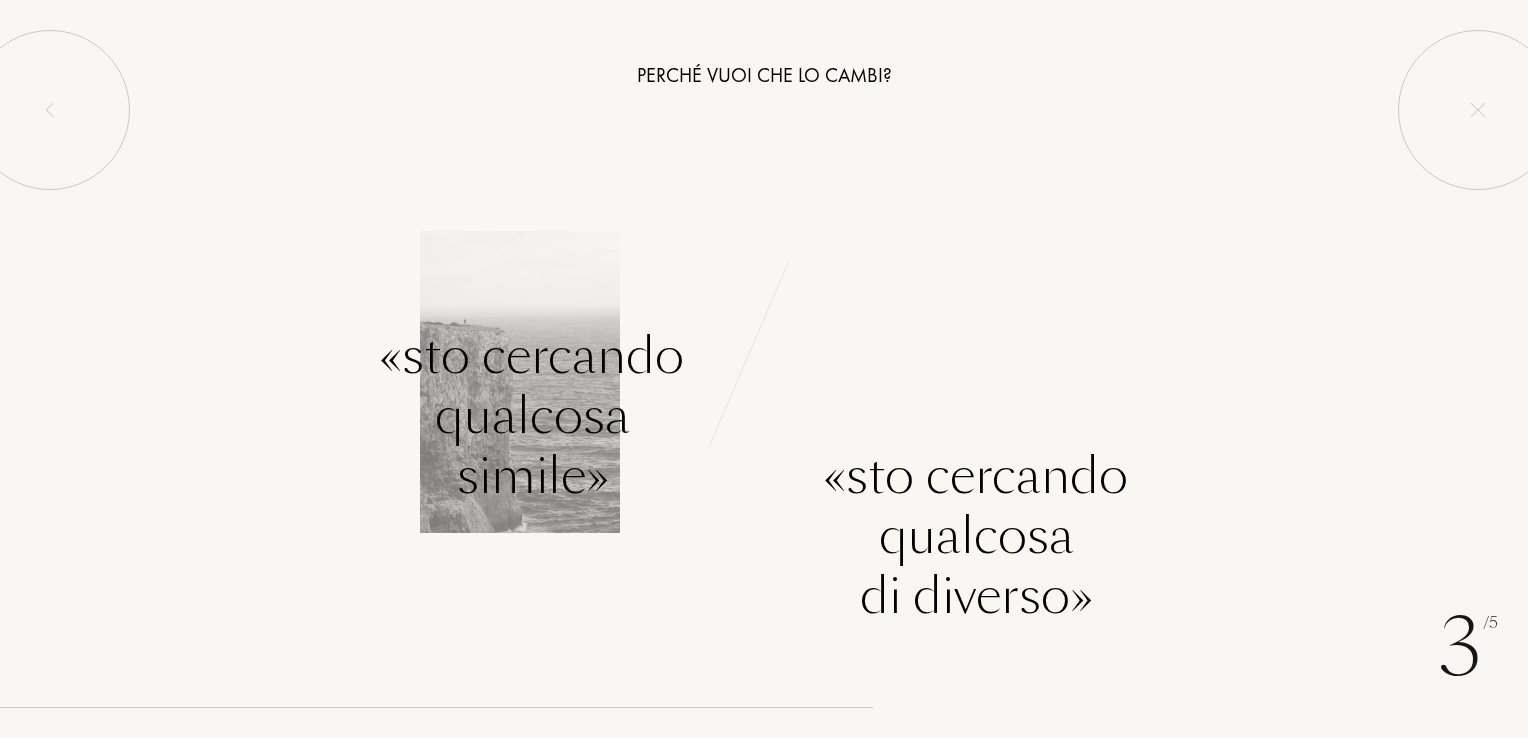 click on "«Sto cercando
qualcosa
simile»" at bounding box center (532, 416) 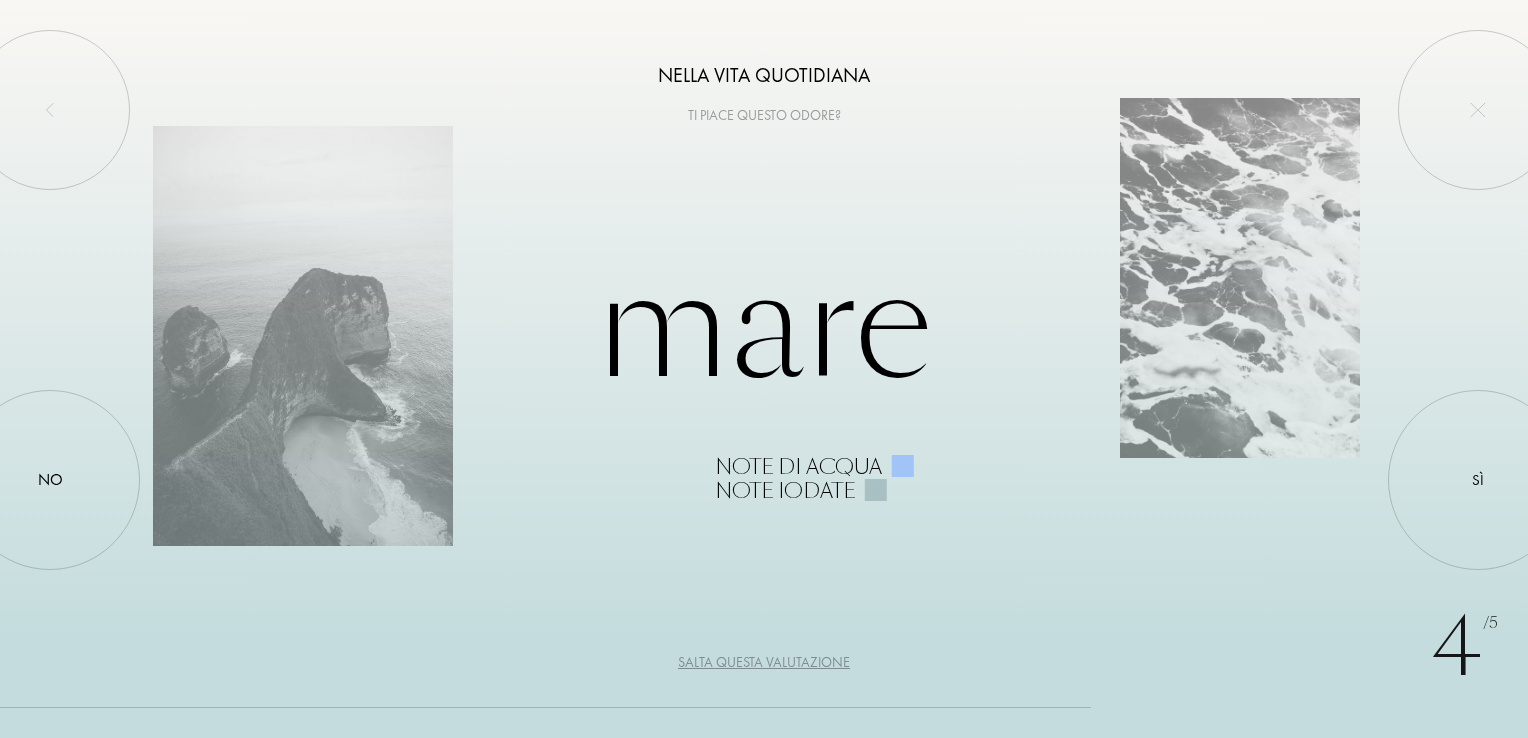 click on "Note Iodate" at bounding box center (785, 491) 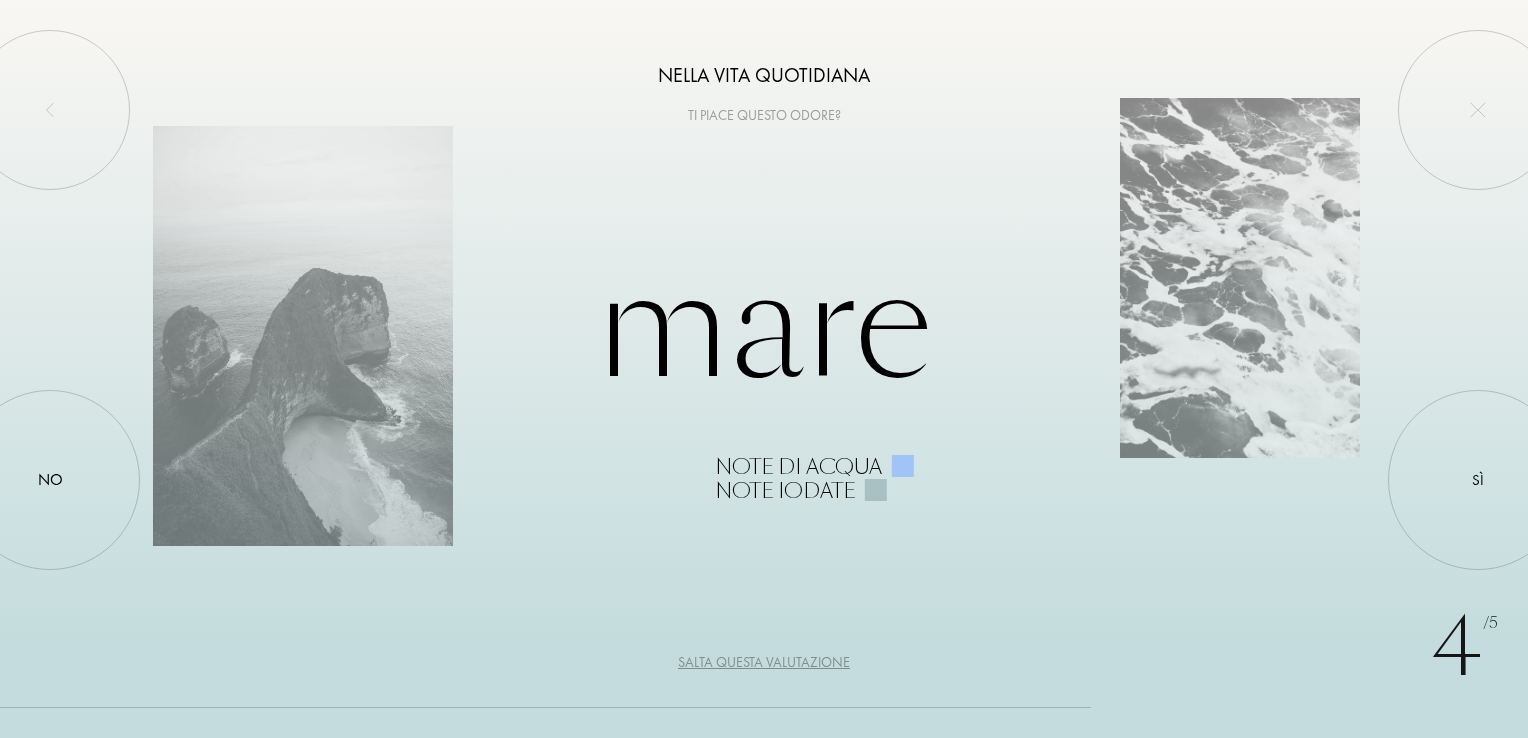 click on "4 /5 Nella vita
quotidiana Ti piace questo odore? Mare Note di acqua Note Iodate Sì No Salta questa valutazione" at bounding box center (764, 369) 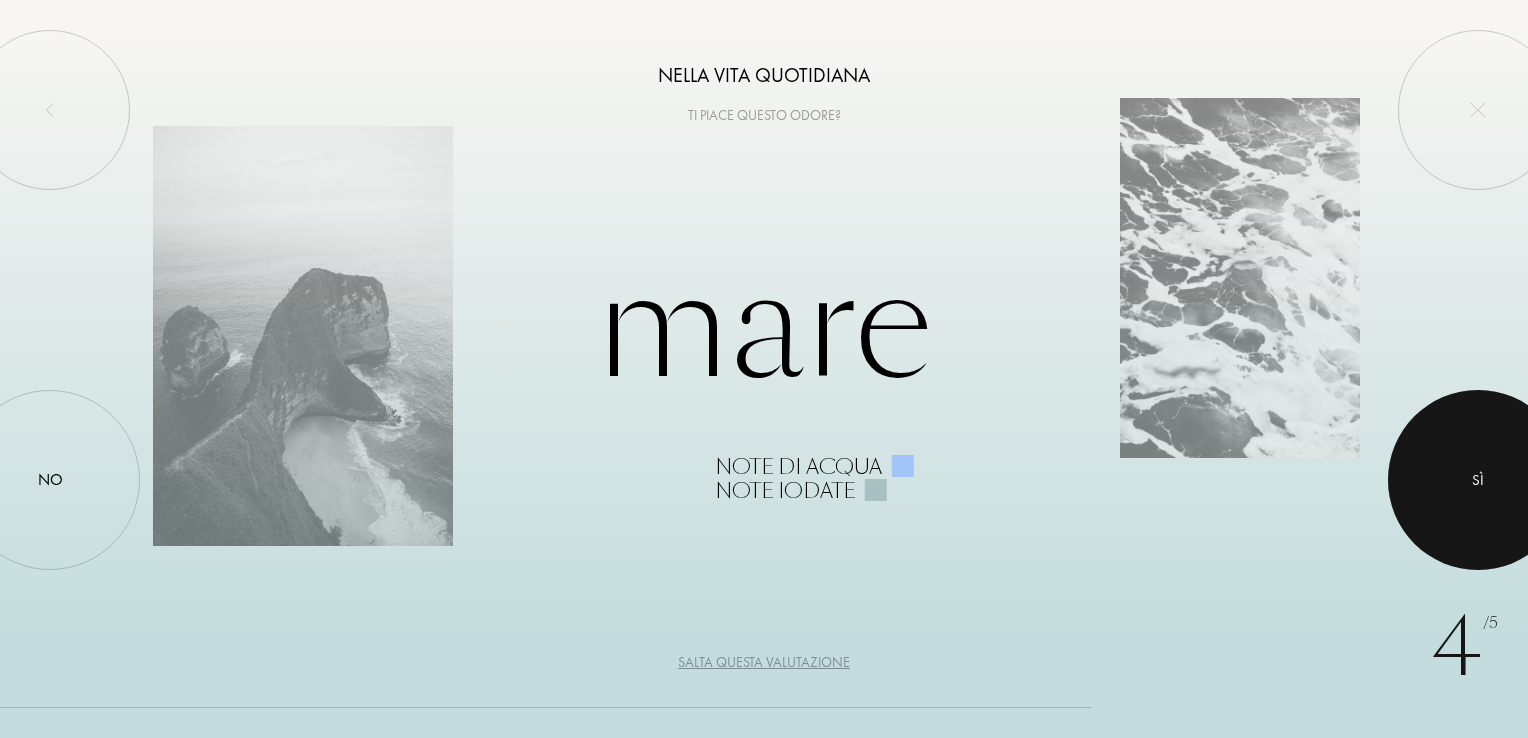 click at bounding box center (1478, 480) 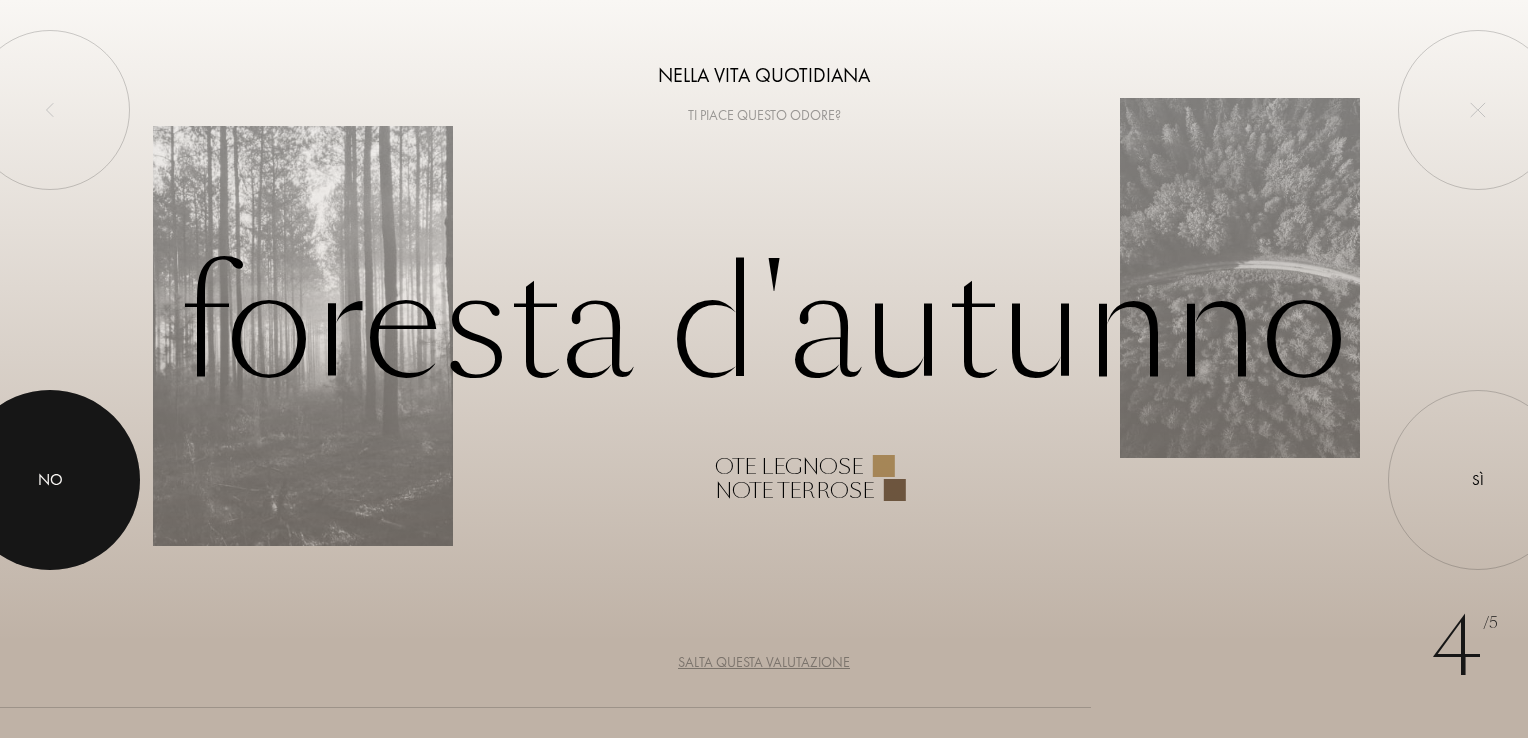 click at bounding box center [50, 480] 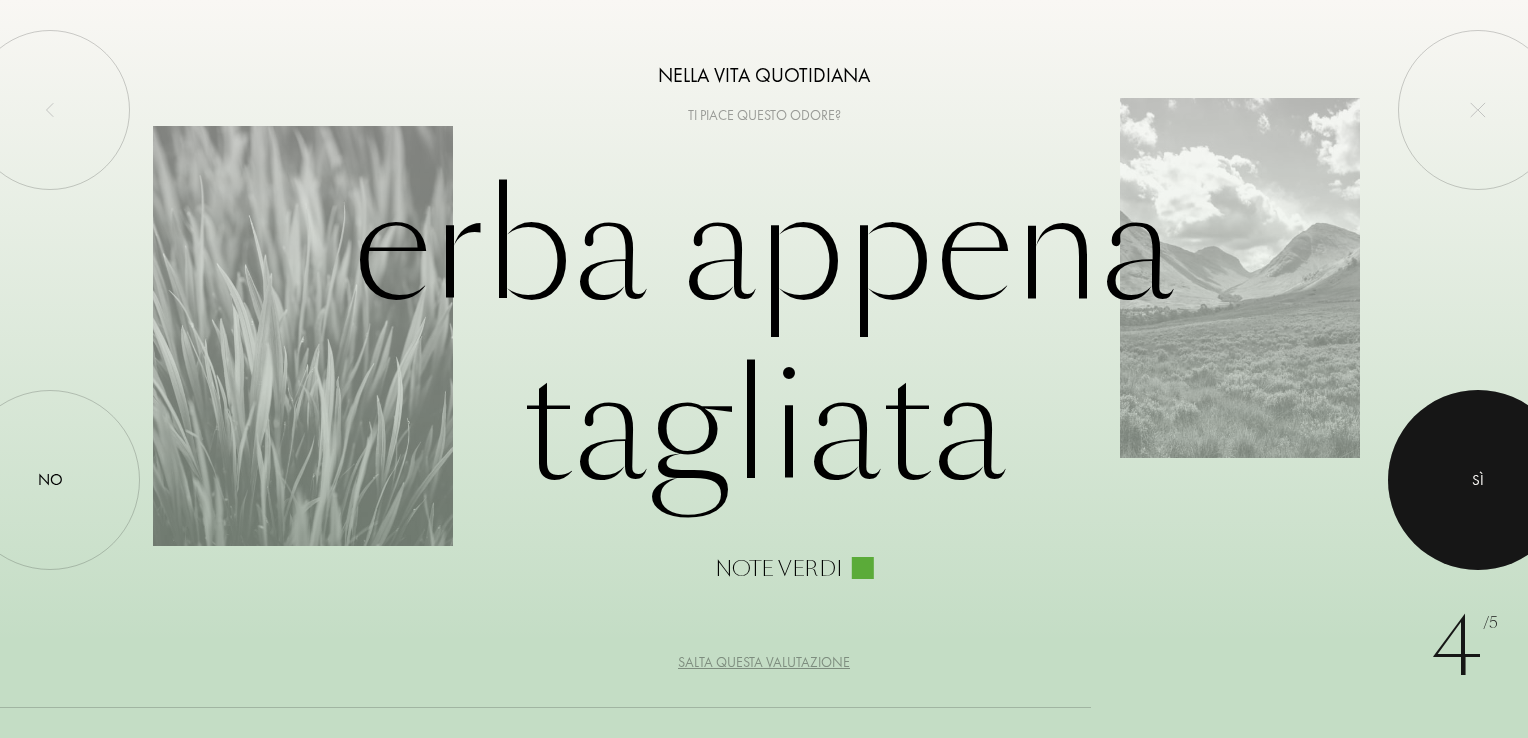 click at bounding box center (1478, 480) 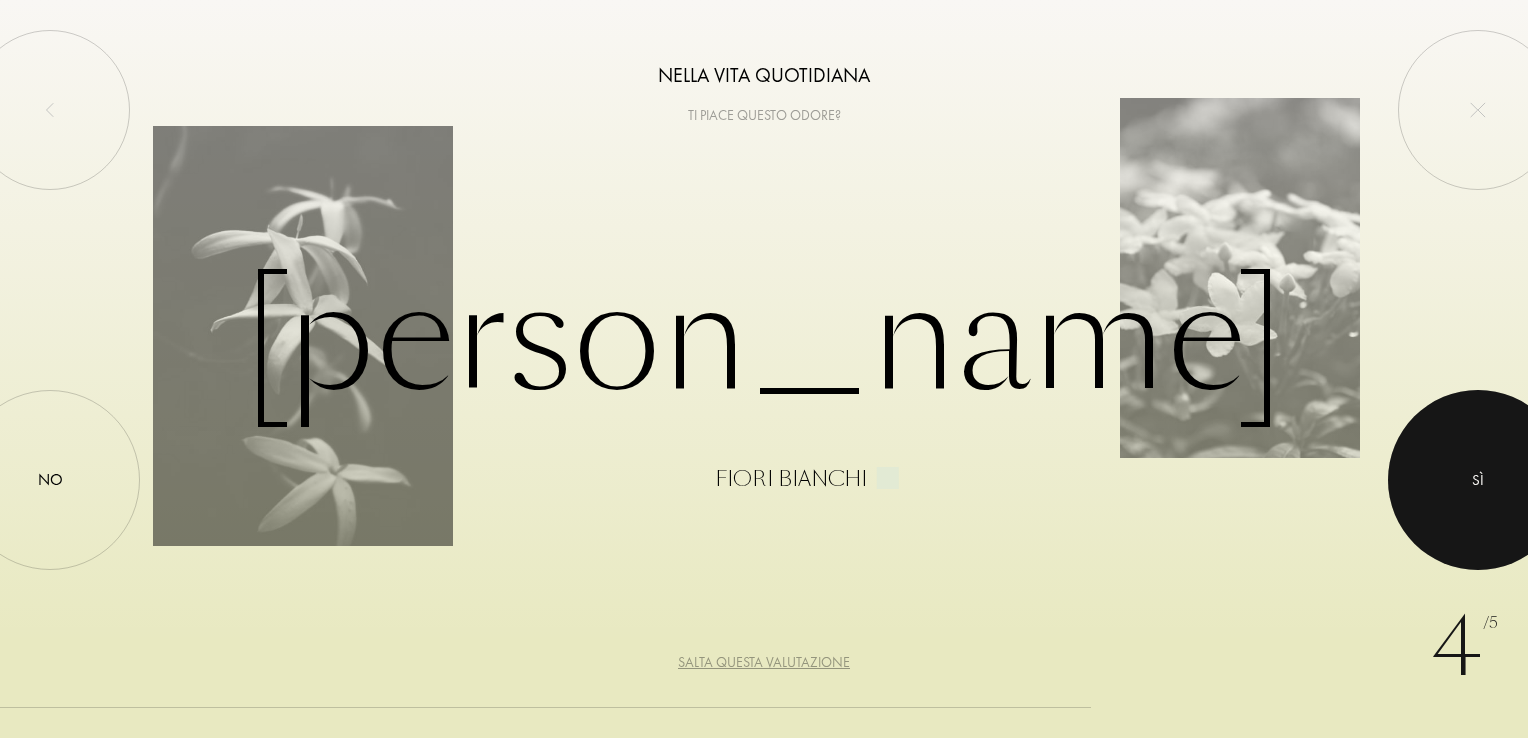 click at bounding box center [1478, 480] 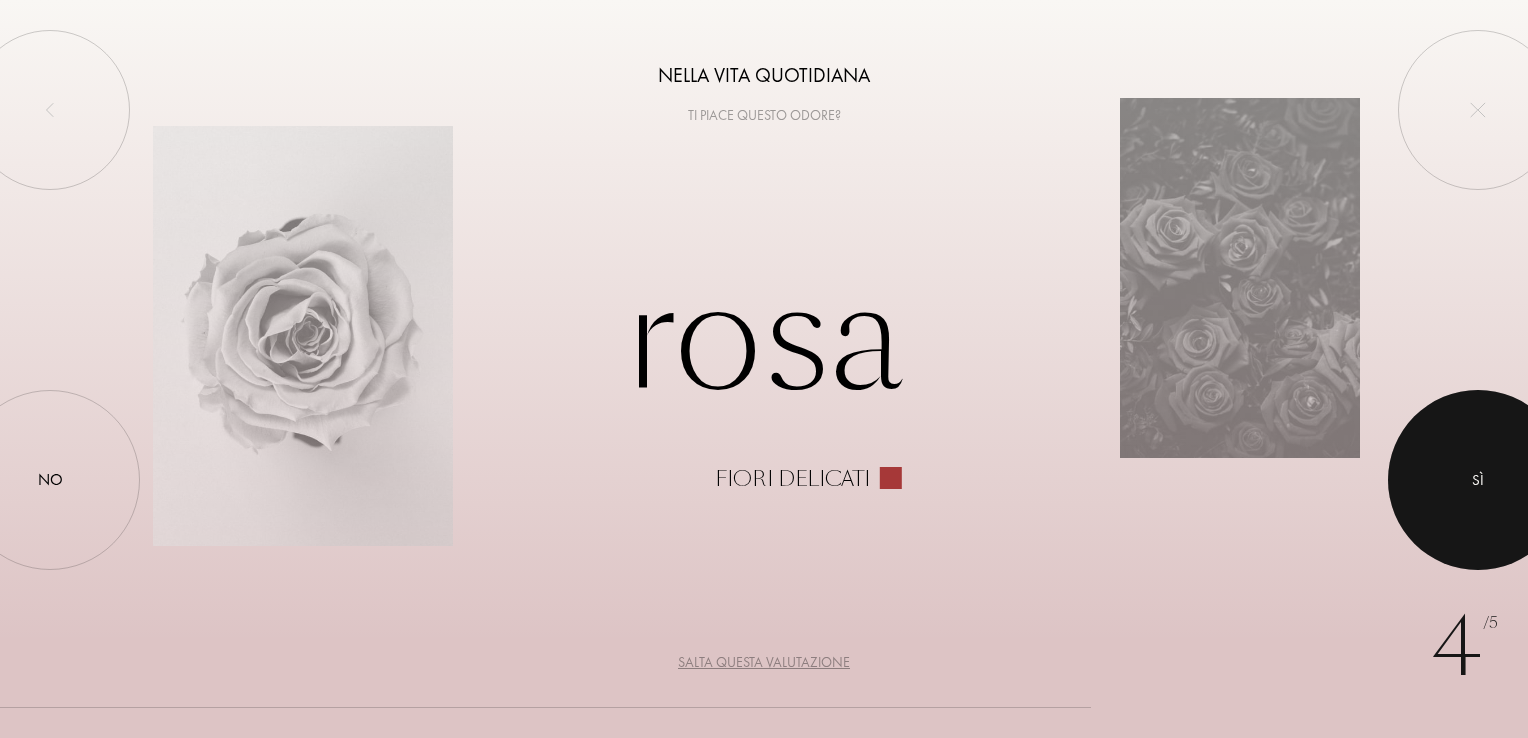 click at bounding box center [1478, 480] 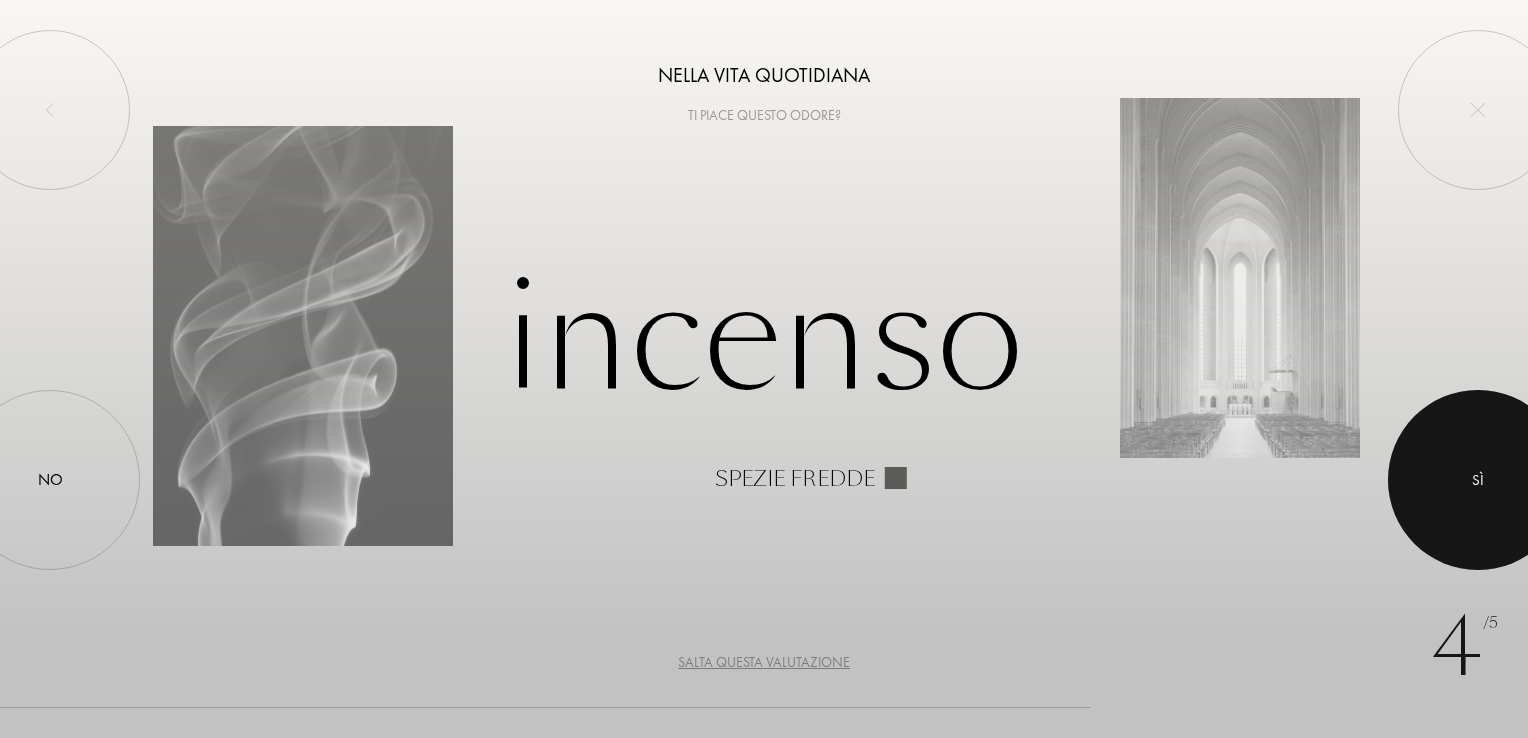 click at bounding box center (1478, 480) 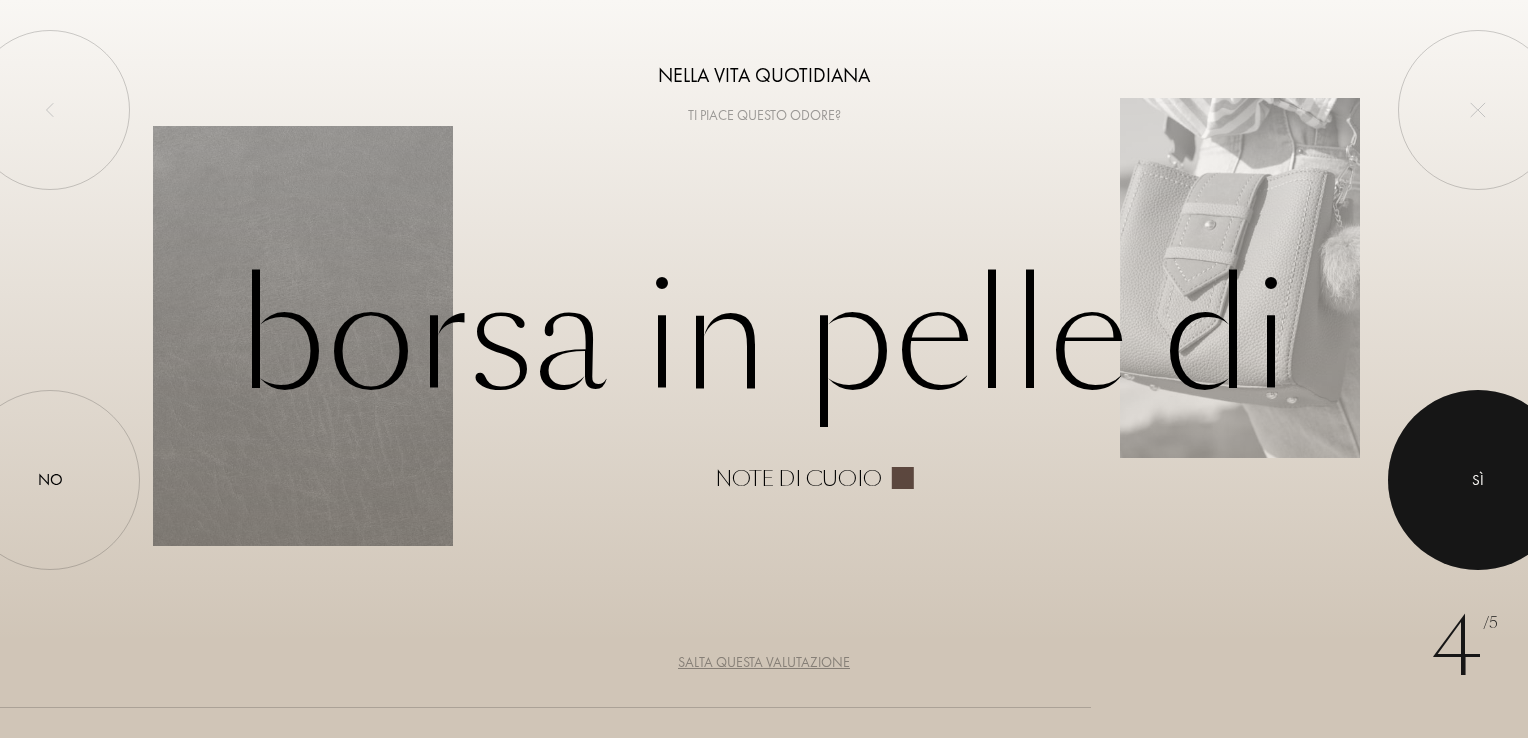 click at bounding box center [1478, 480] 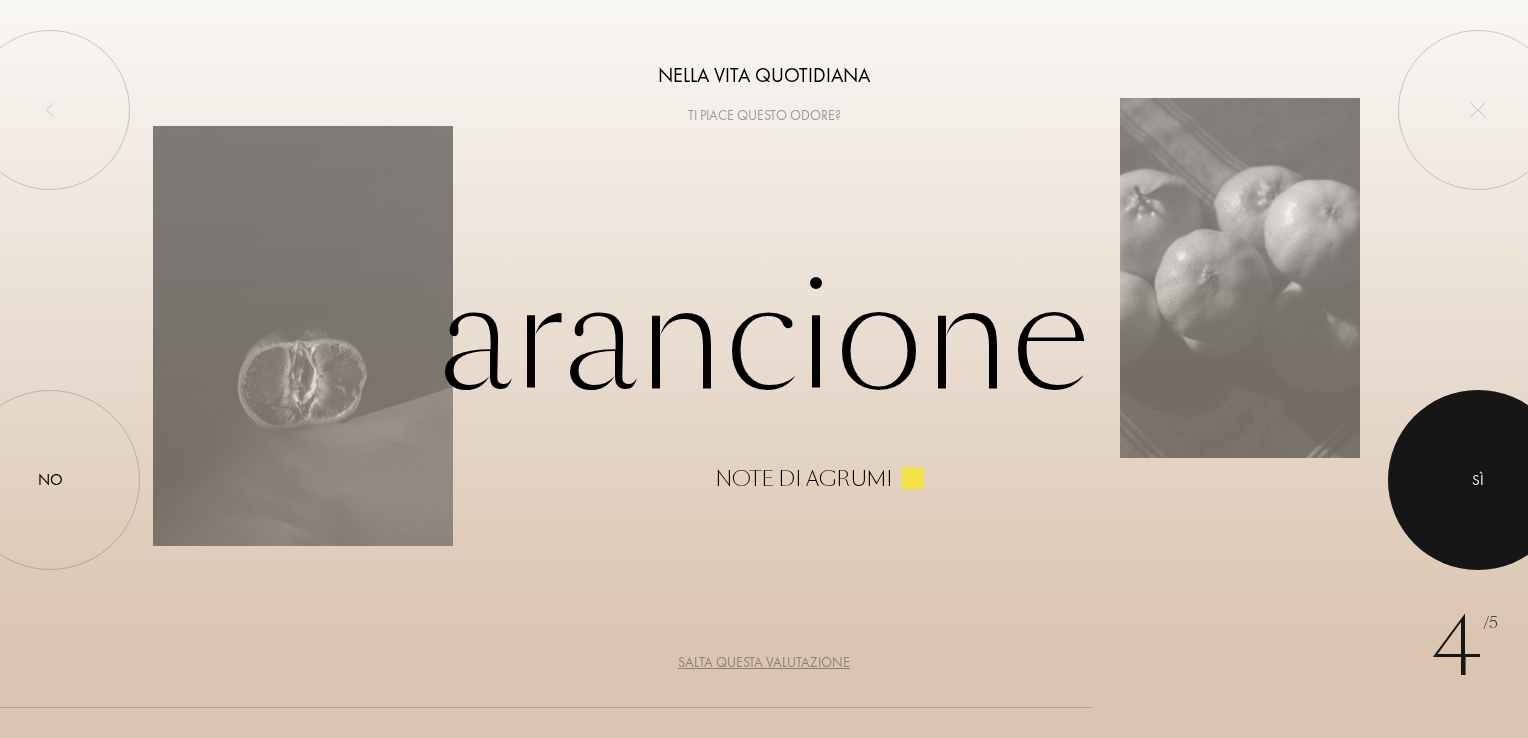 click at bounding box center (1478, 480) 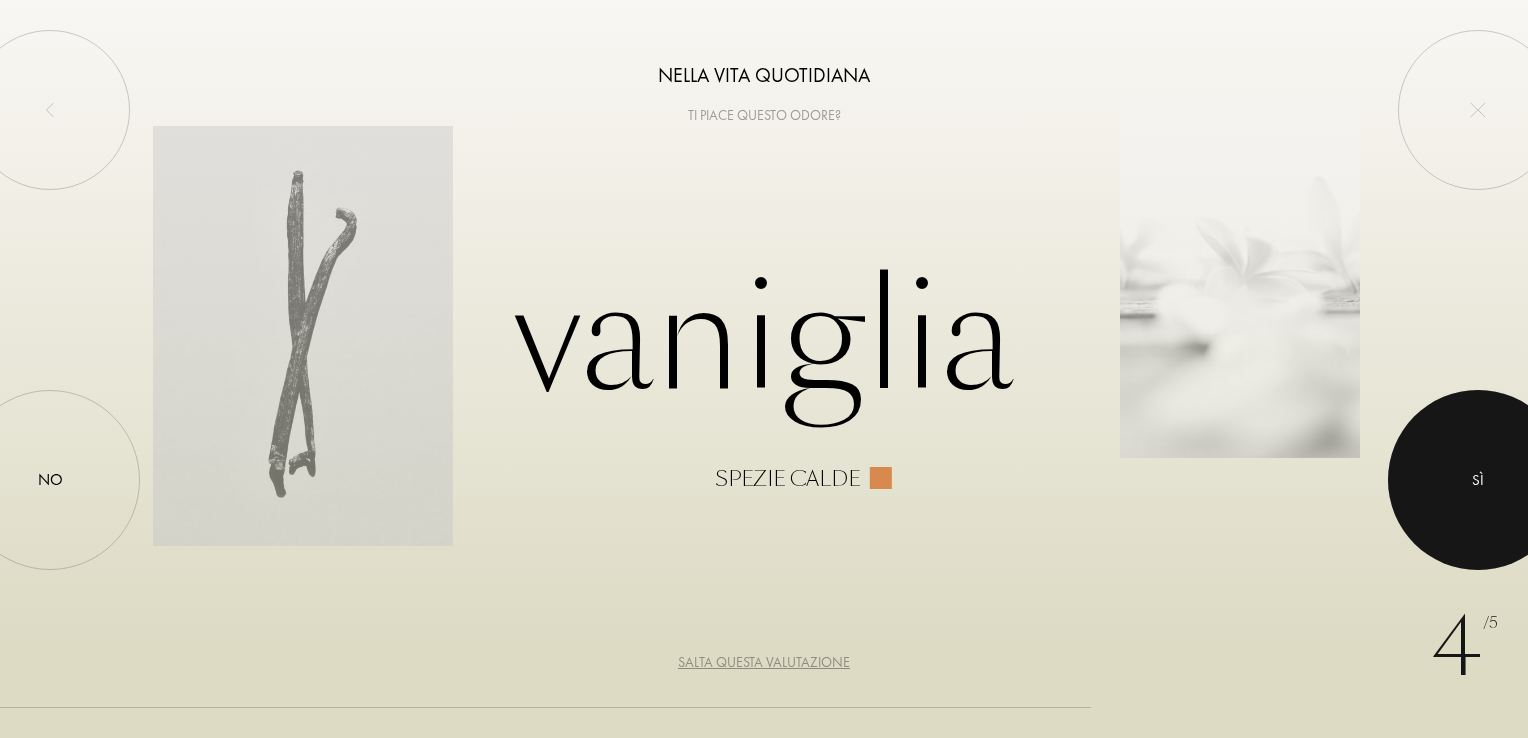 click at bounding box center (1478, 480) 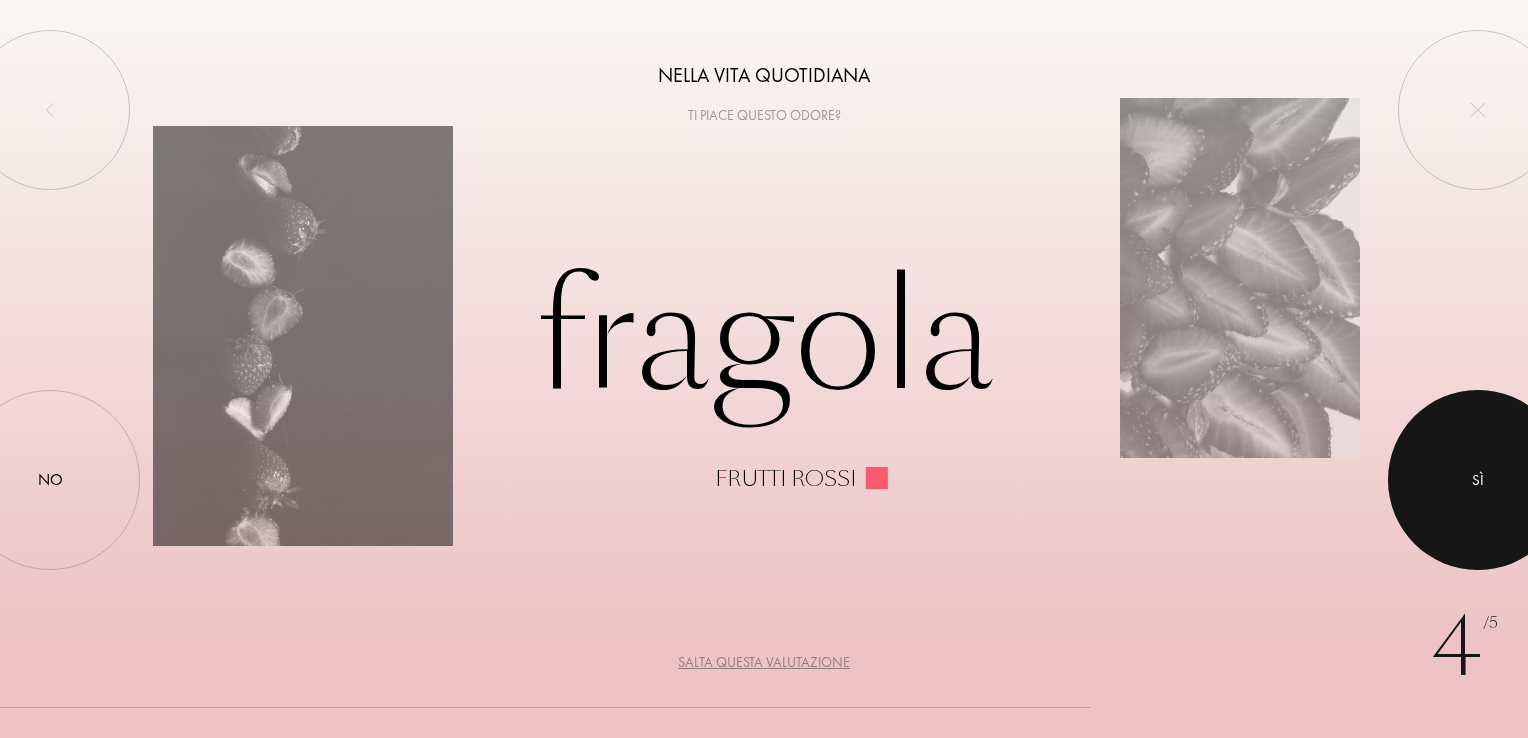 click at bounding box center (1478, 480) 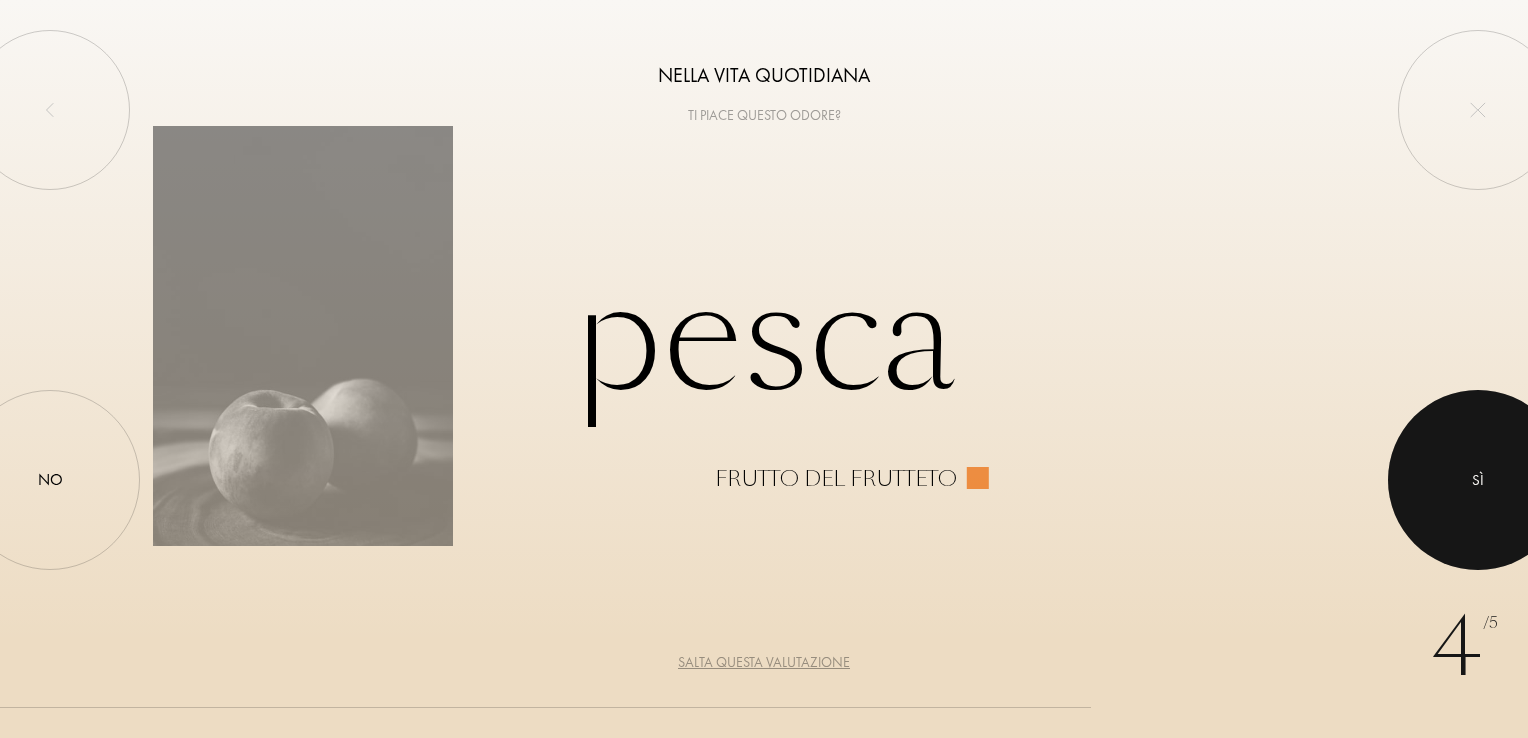 click at bounding box center (1478, 480) 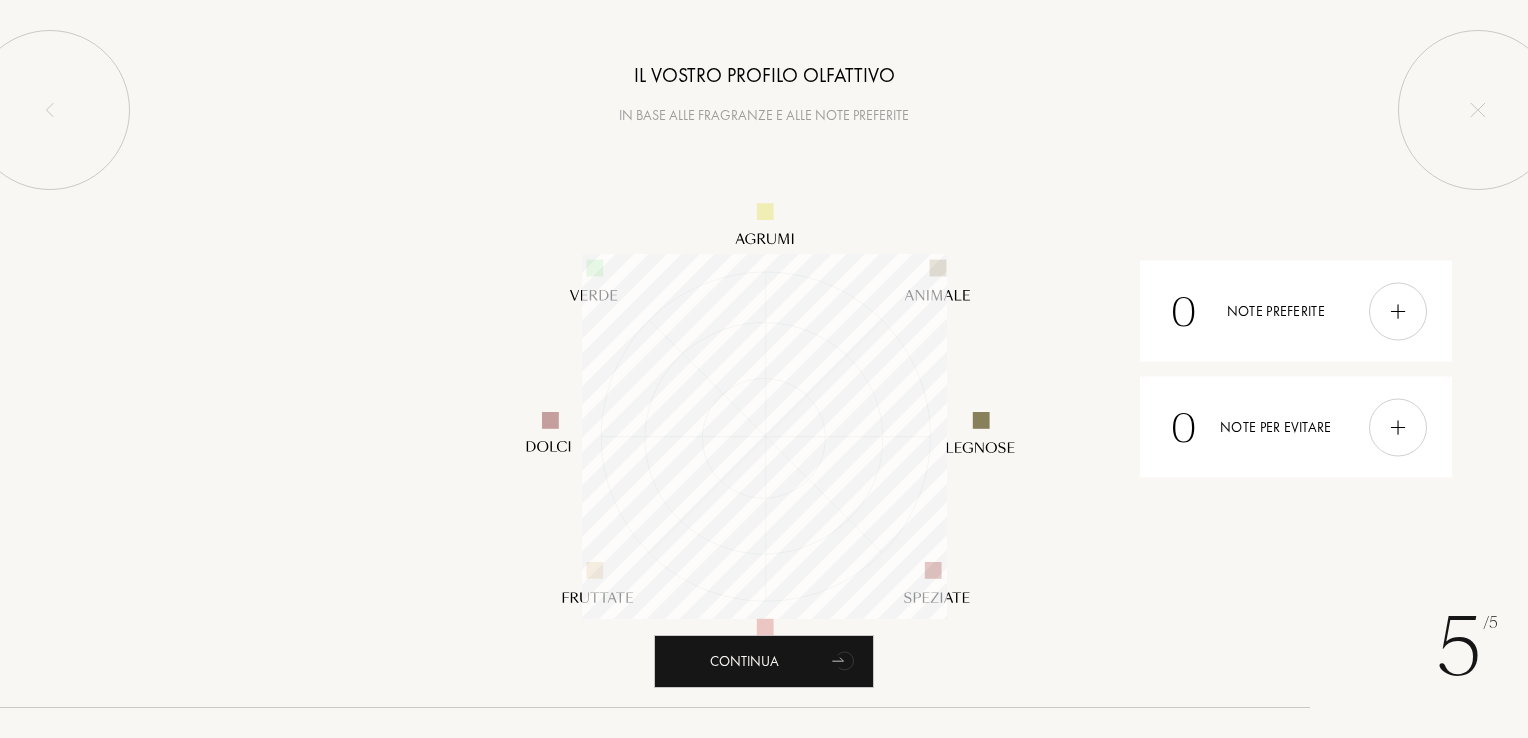 scroll, scrollTop: 999635, scrollLeft: 999635, axis: both 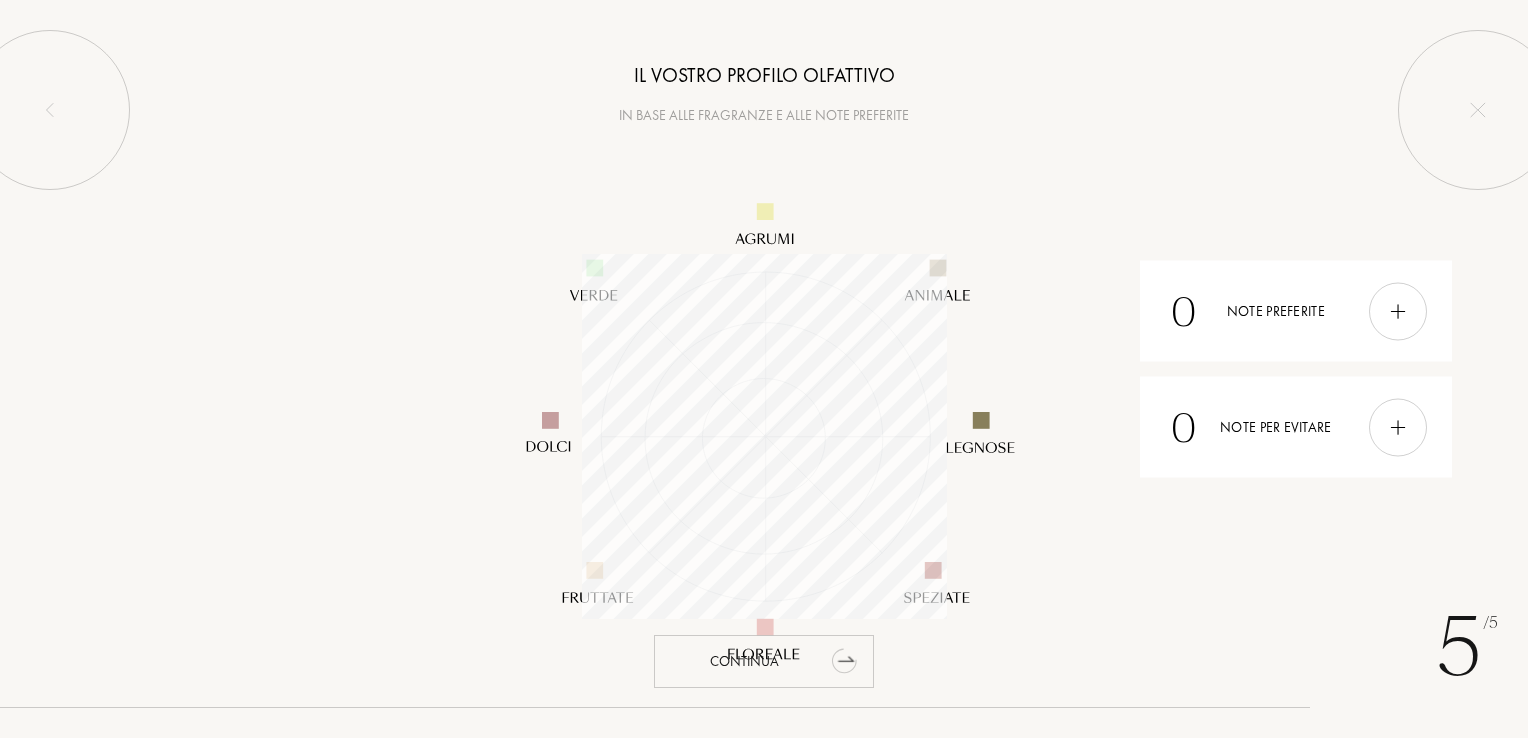 click on "Continua" at bounding box center (764, 661) 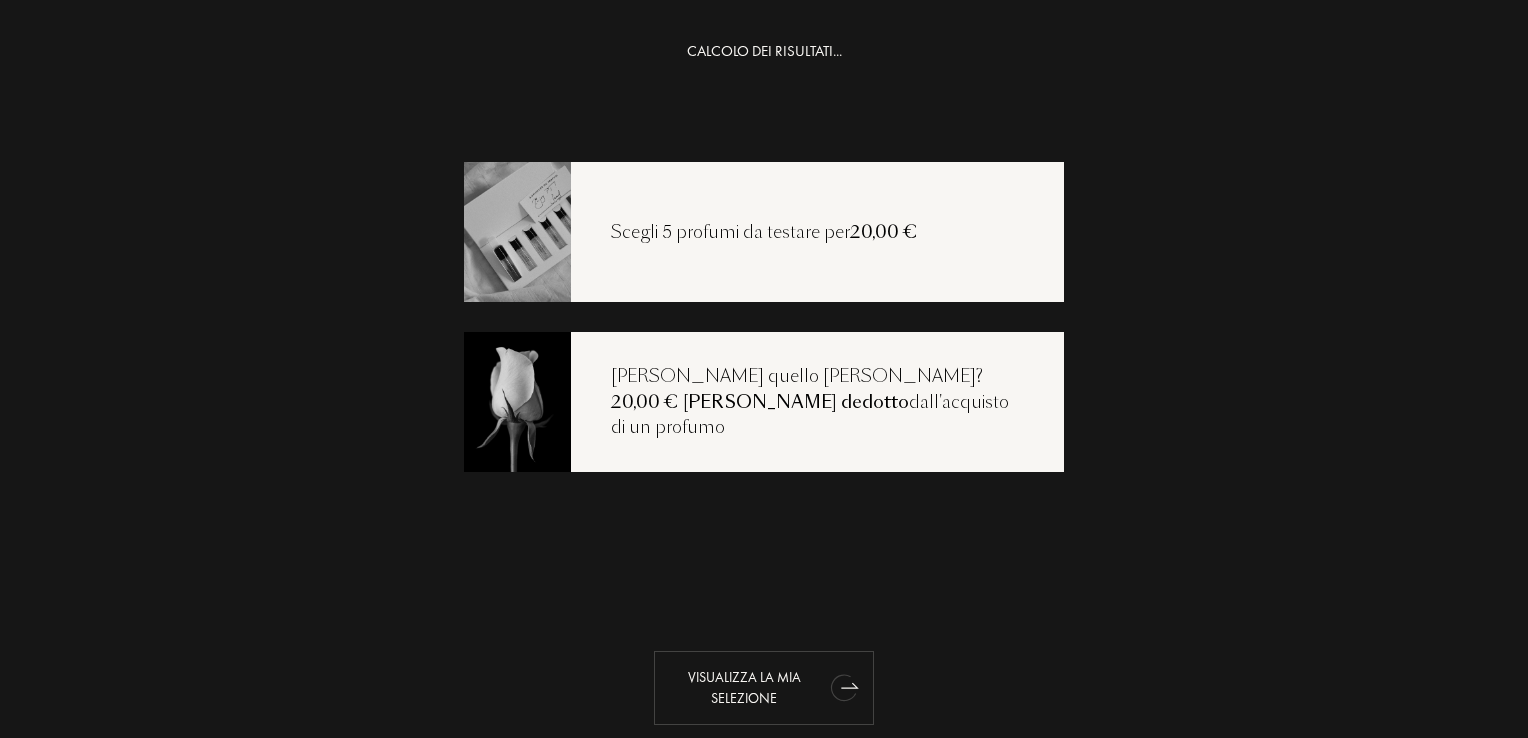 click on "Visualizza la mia selezione" at bounding box center (764, 688) 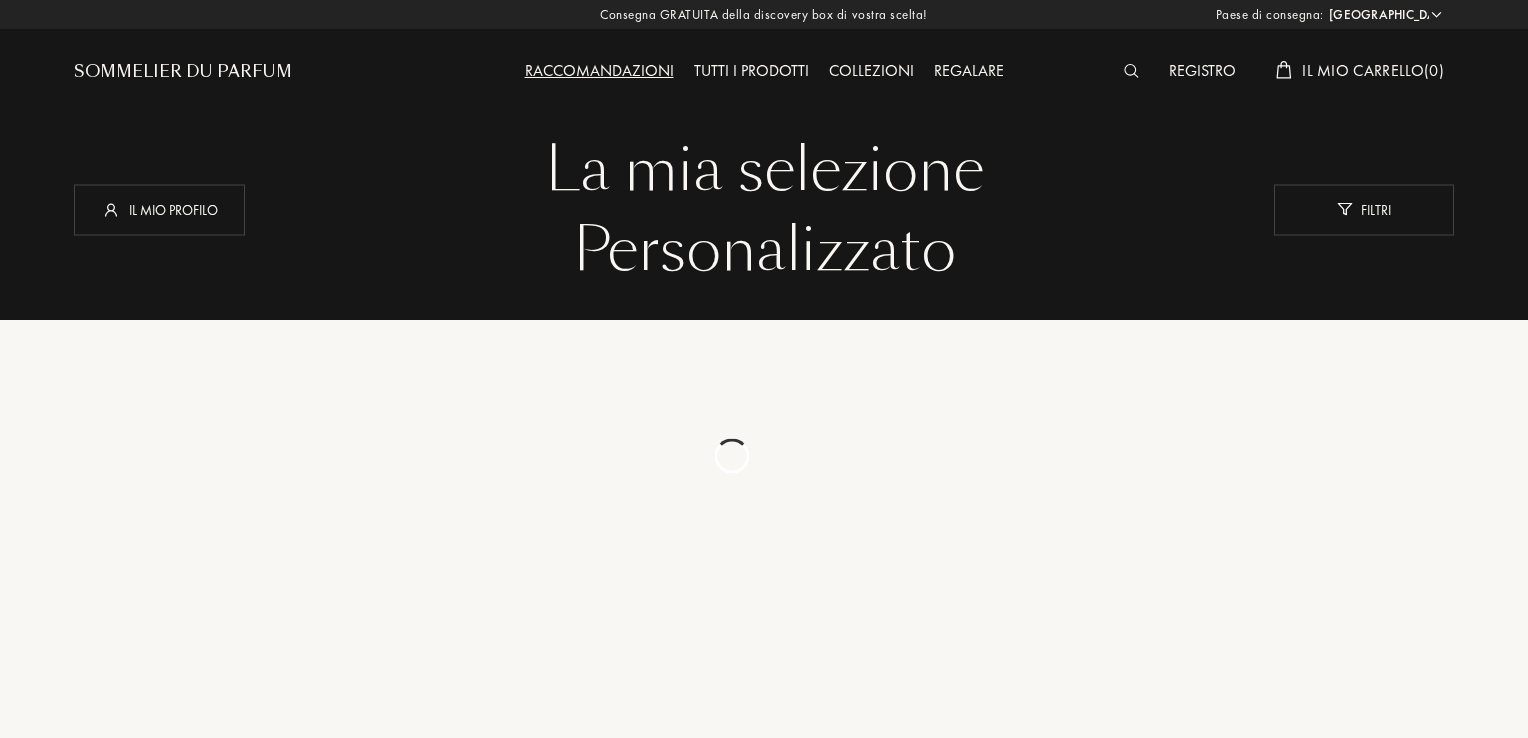 select on "IT" 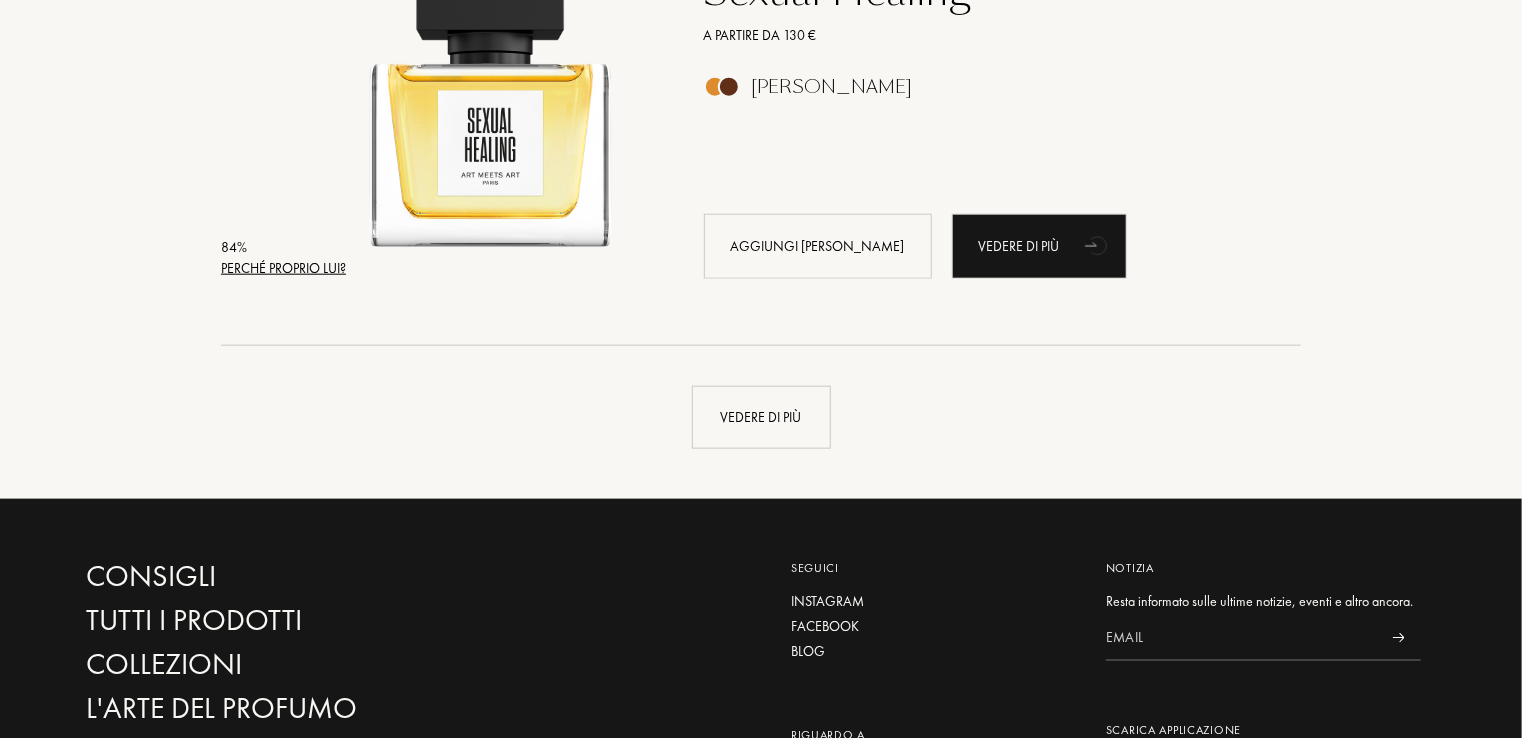 scroll, scrollTop: 4752, scrollLeft: 0, axis: vertical 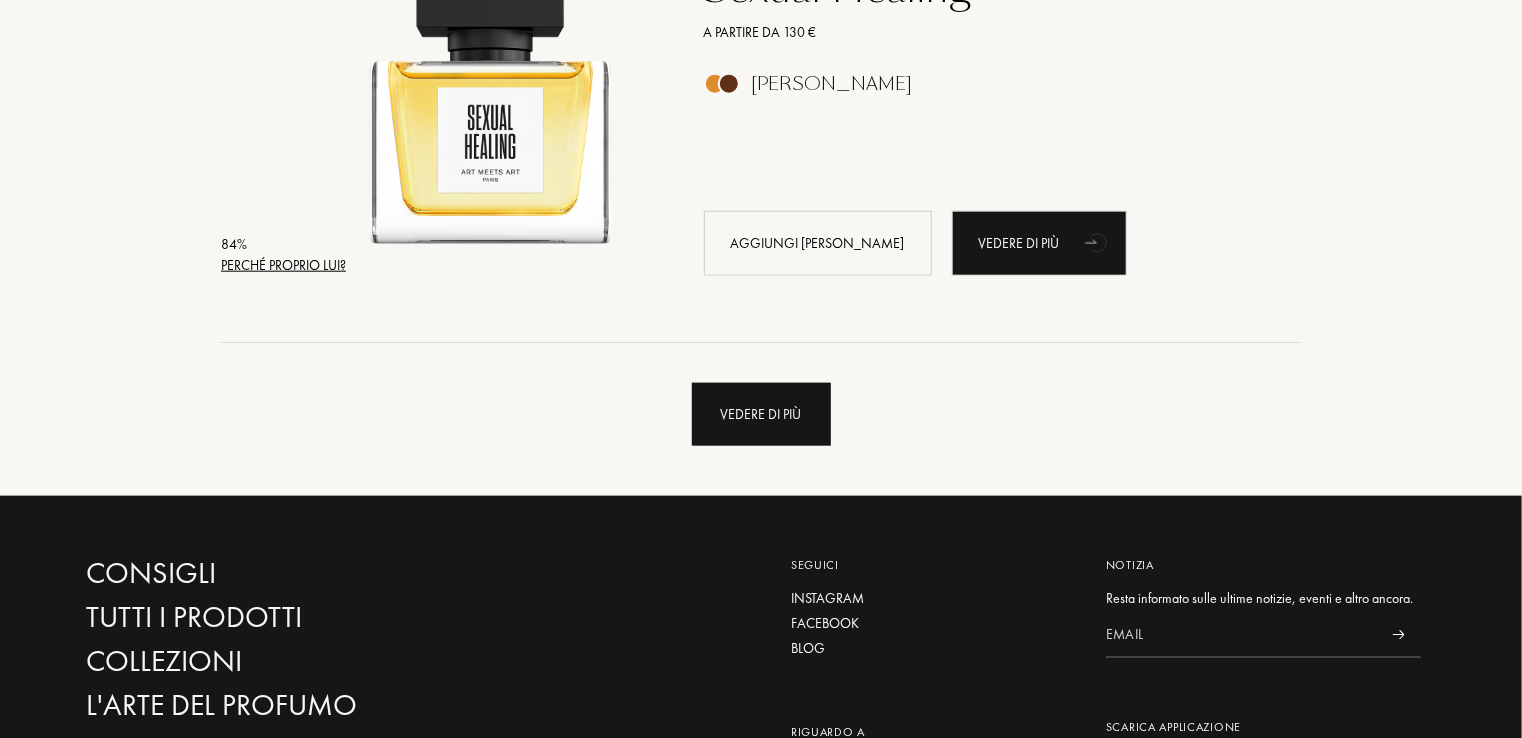 click on "Vedere di più" at bounding box center (761, 414) 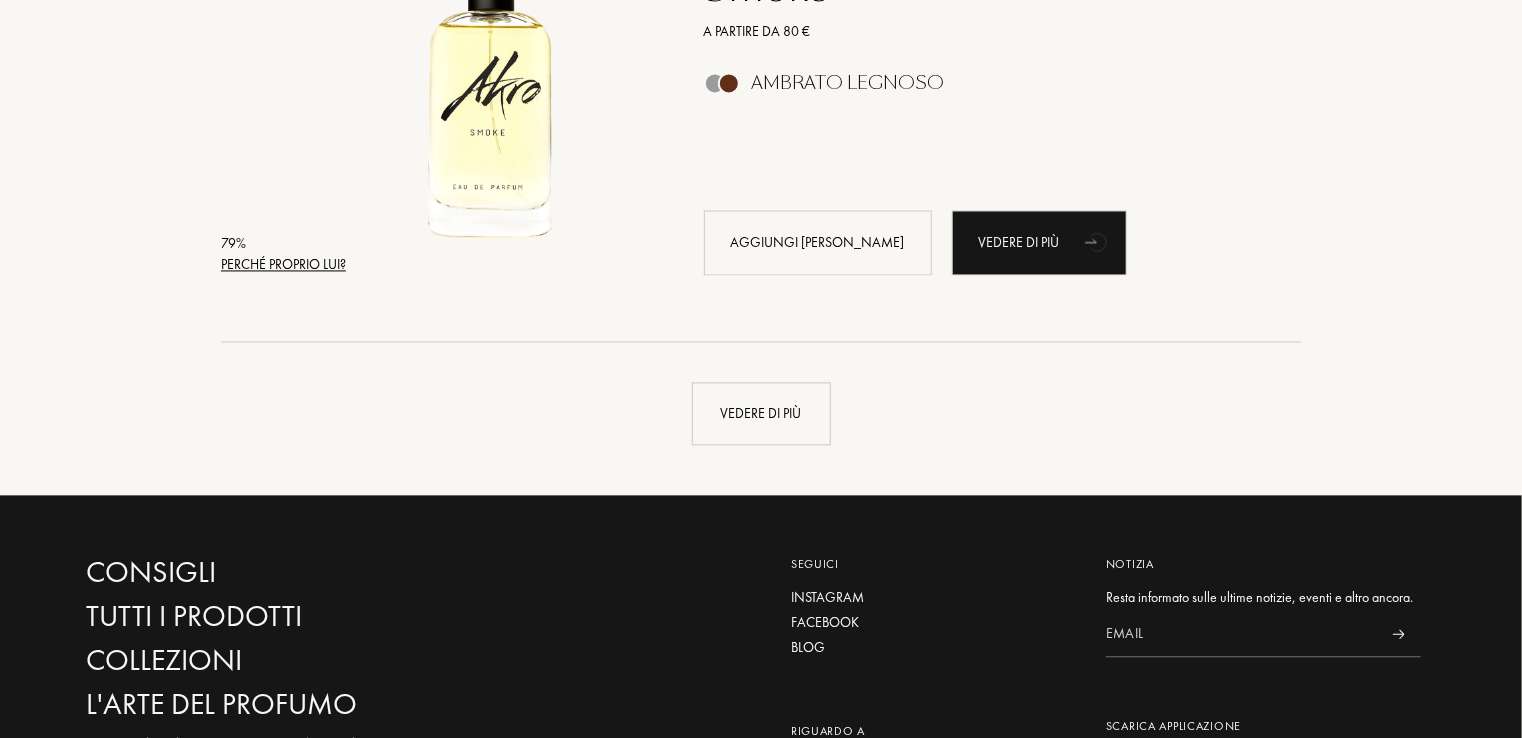 scroll, scrollTop: 9542, scrollLeft: 0, axis: vertical 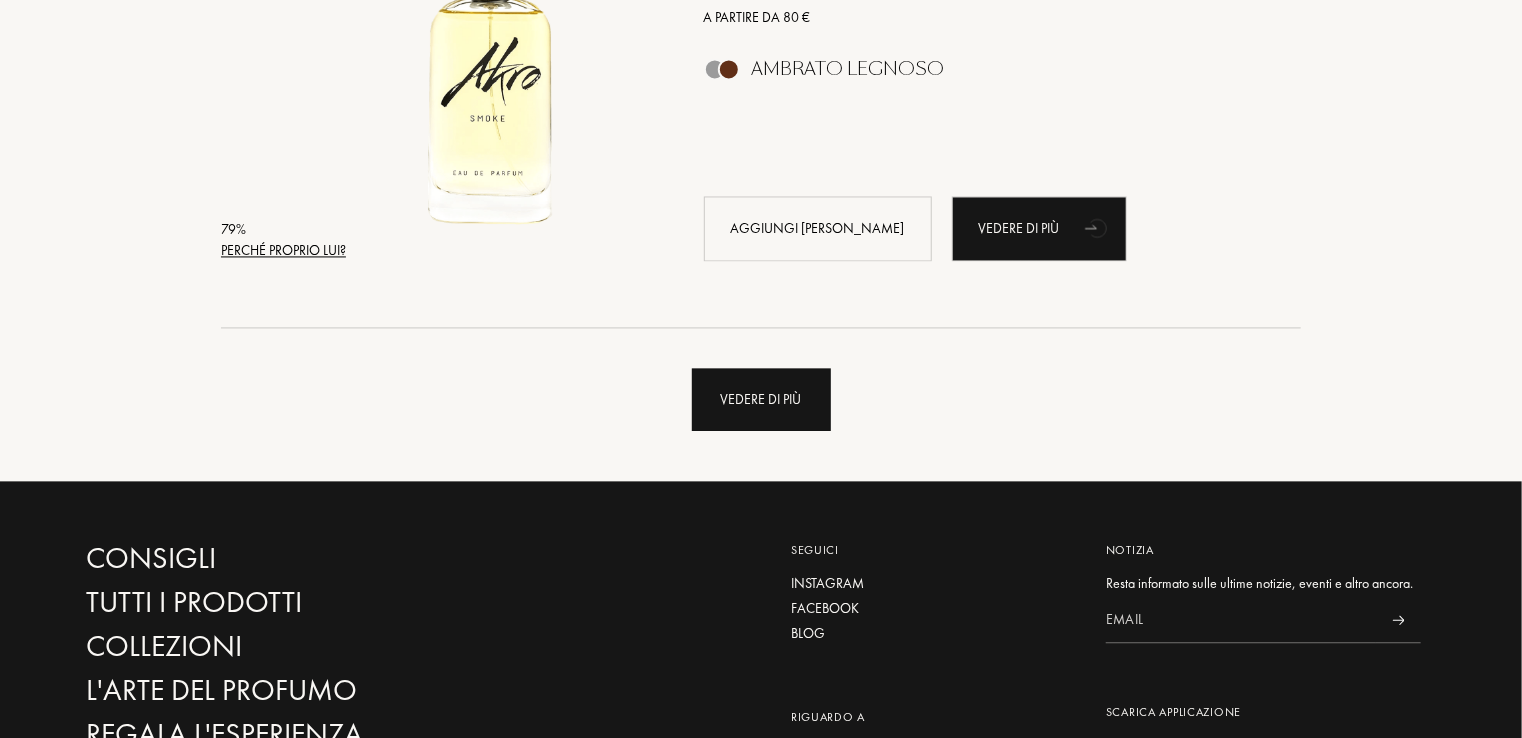 click on "Vedere di più" at bounding box center [761, 399] 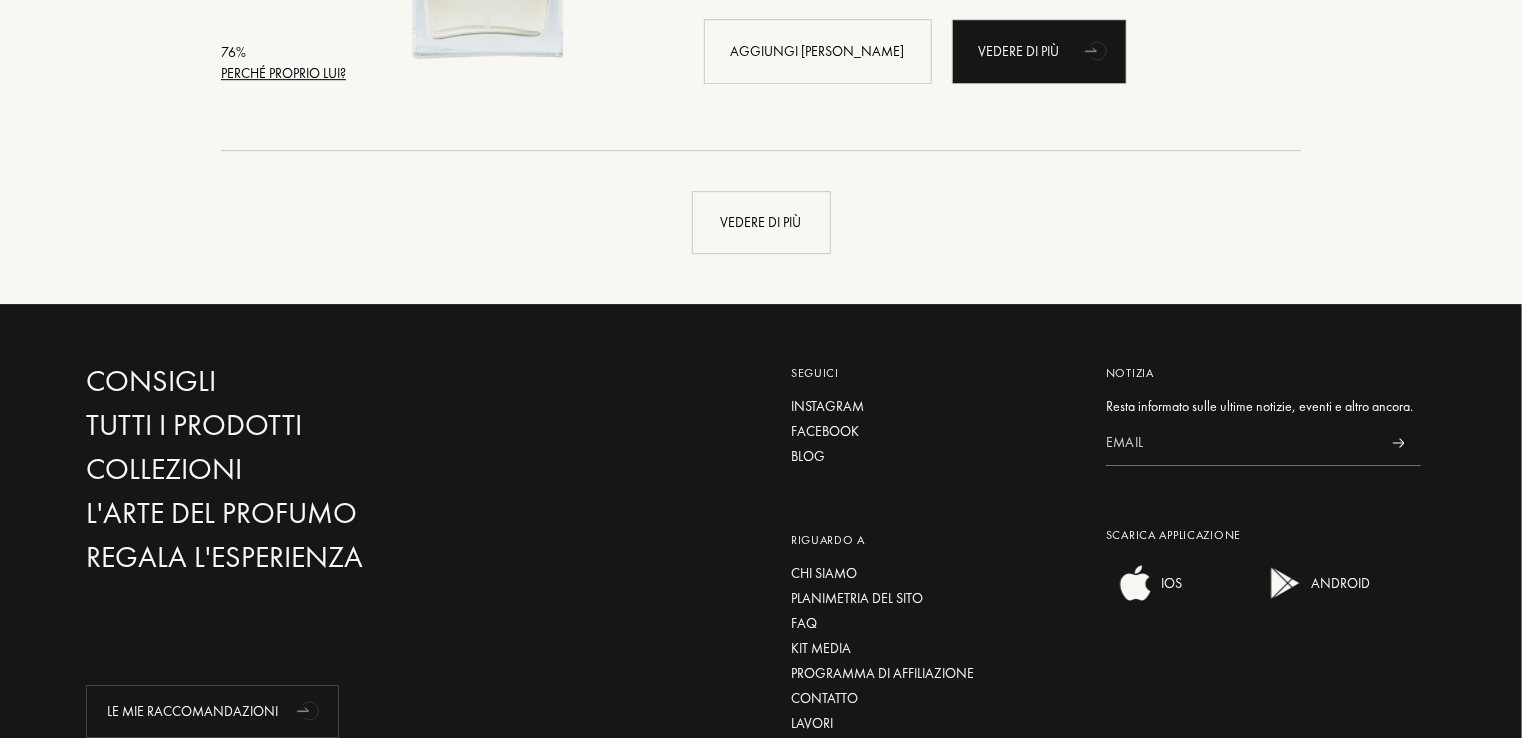 scroll, scrollTop: 14526, scrollLeft: 0, axis: vertical 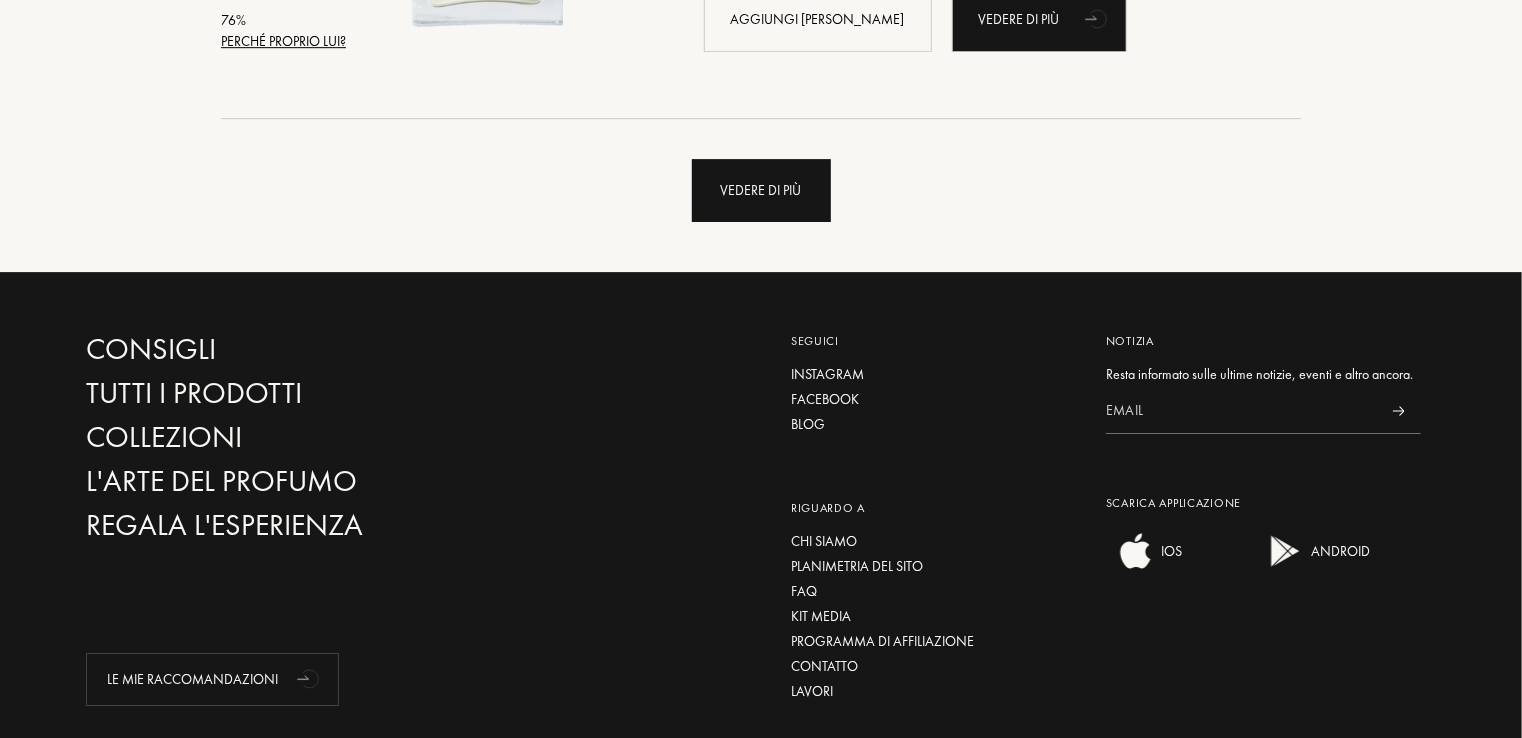 click on "Vedere di più" at bounding box center (761, 190) 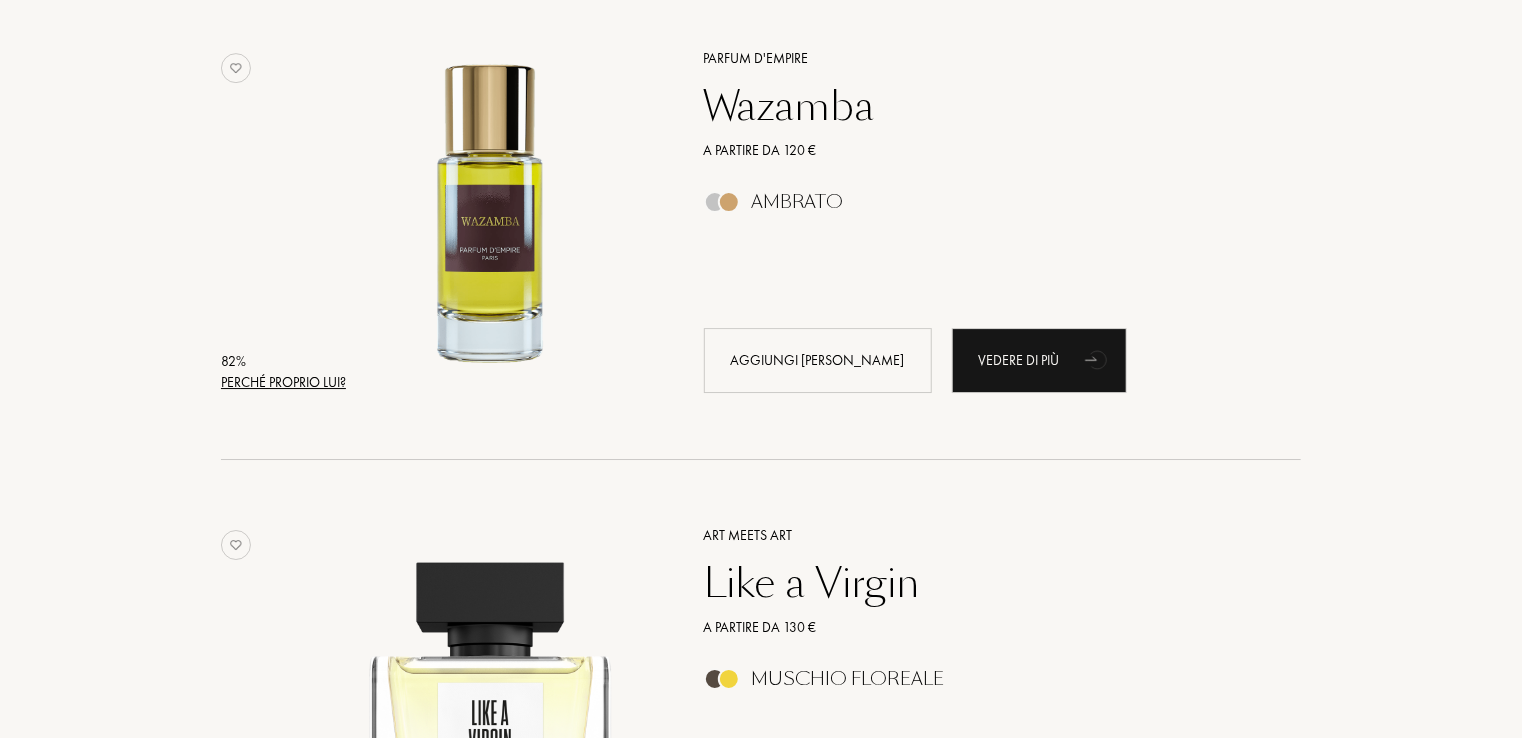 scroll, scrollTop: 6876, scrollLeft: 0, axis: vertical 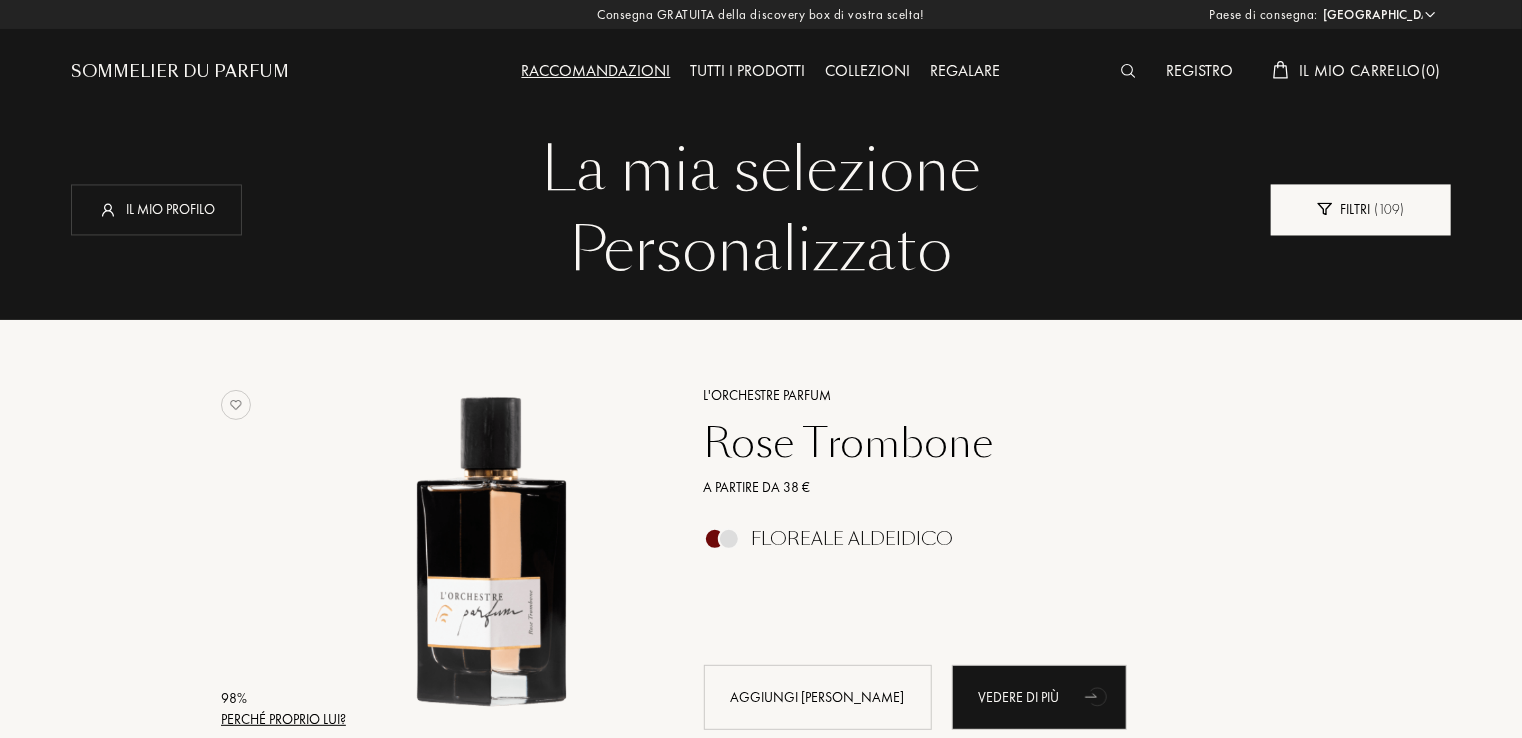 click on "Filtri ( 109 )" at bounding box center [1361, 209] 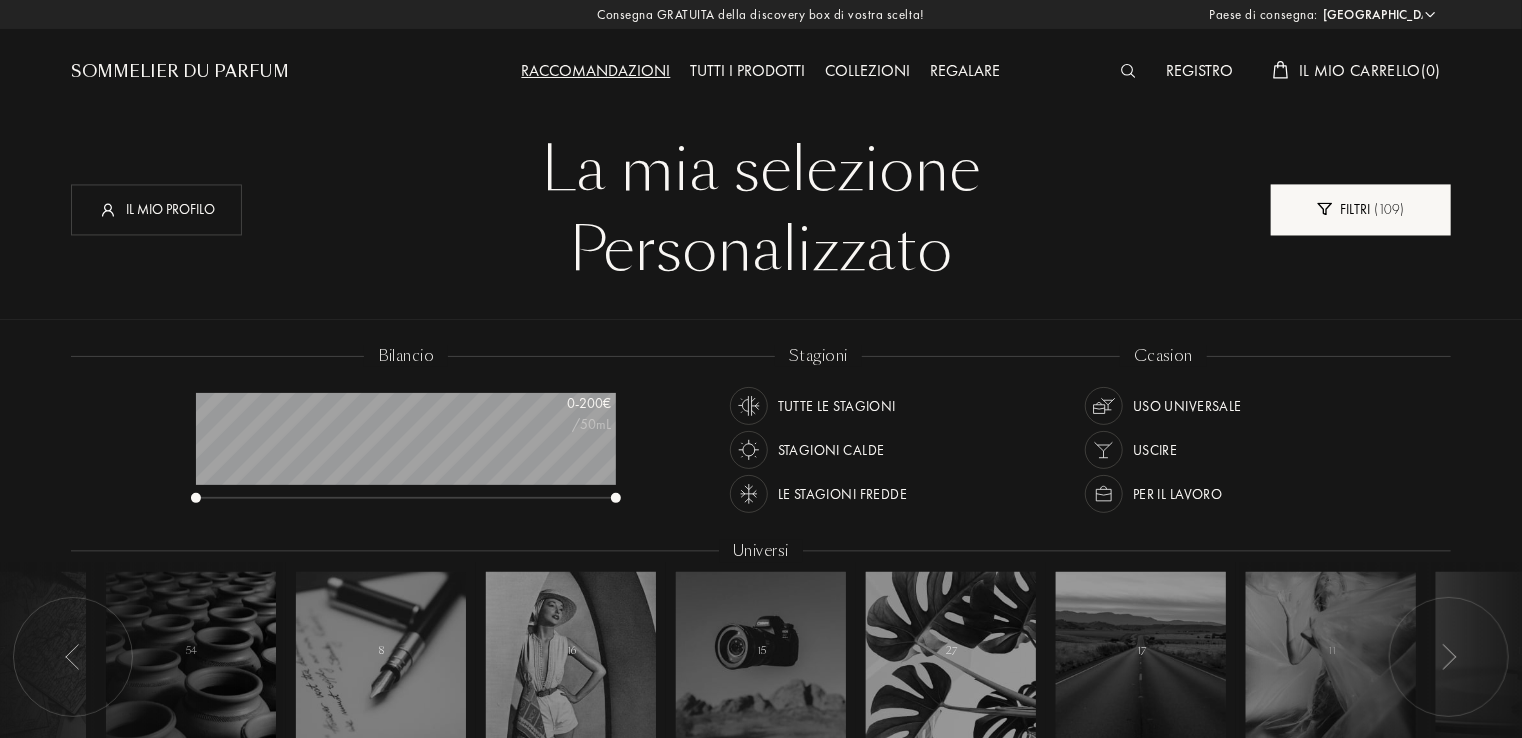 scroll, scrollTop: 999900, scrollLeft: 999580, axis: both 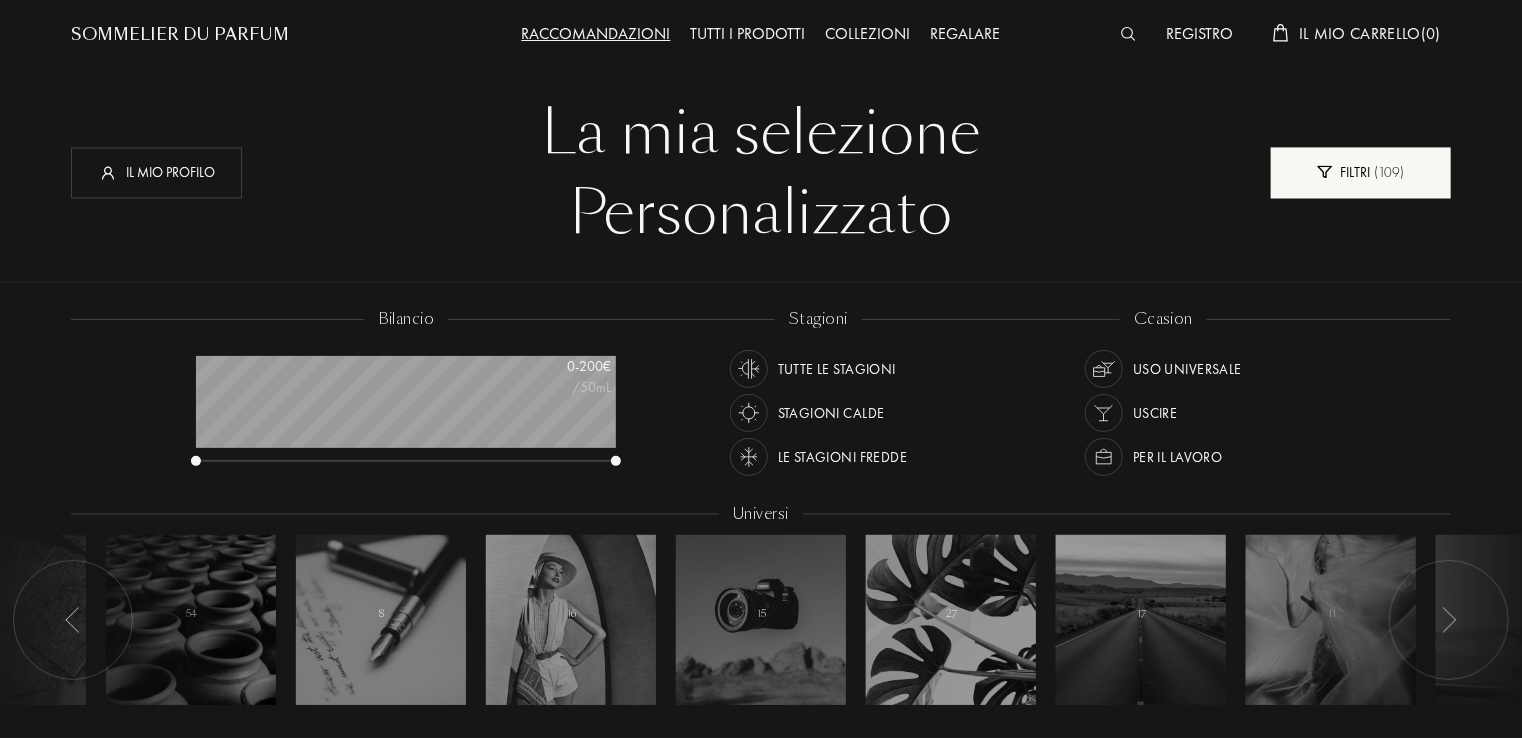 click on "Filtri ( 109 )" at bounding box center [1361, 172] 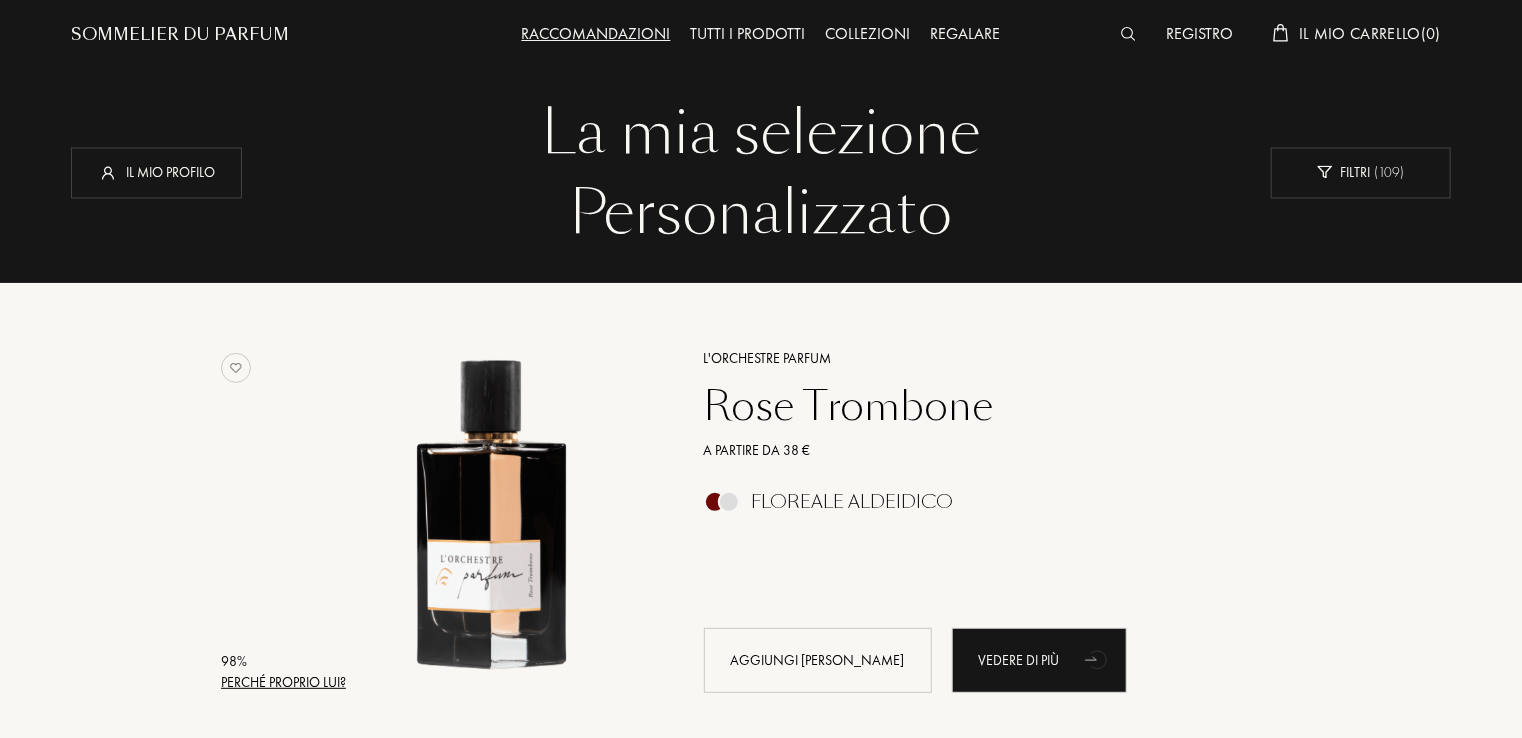 scroll, scrollTop: 0, scrollLeft: 0, axis: both 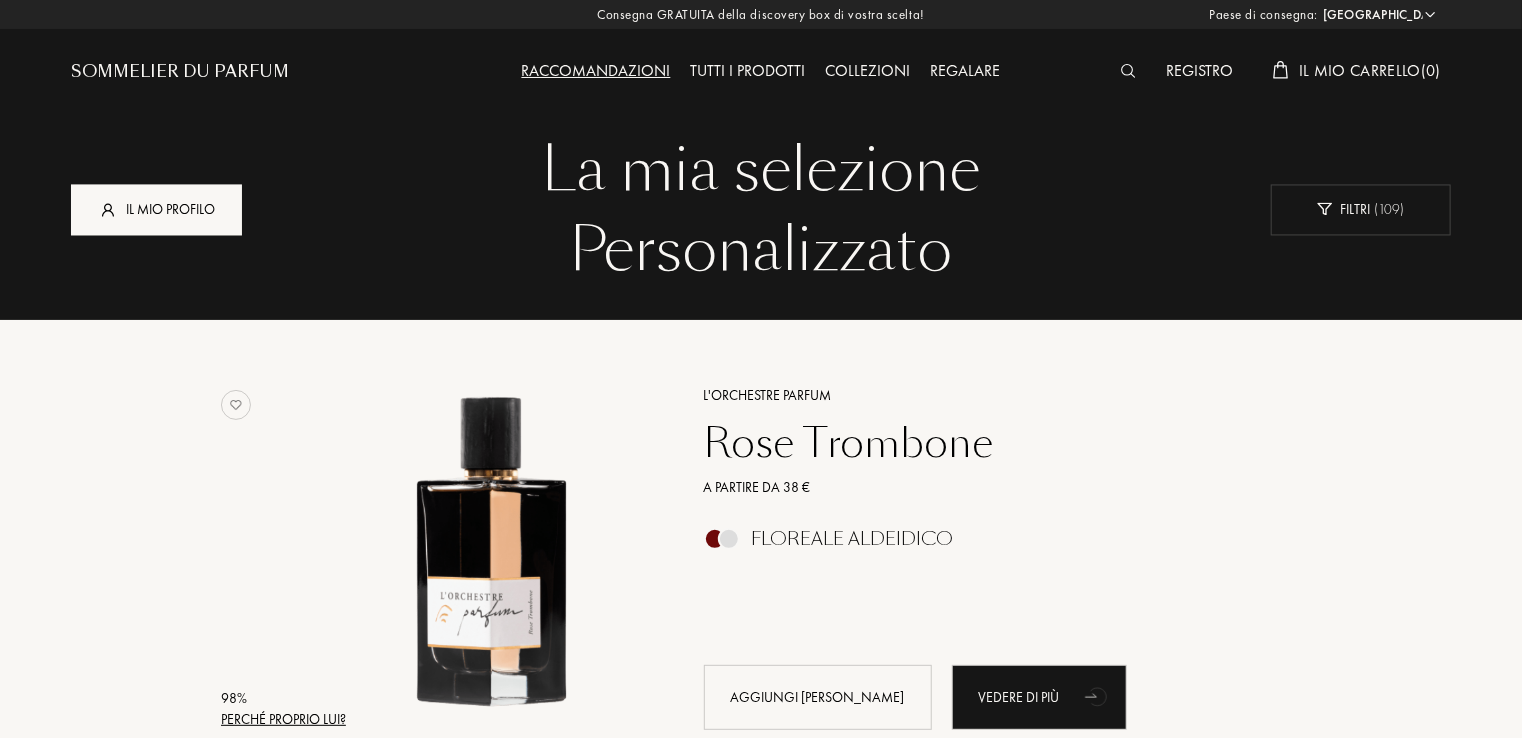 click on "Il mio profilo" at bounding box center (156, 209) 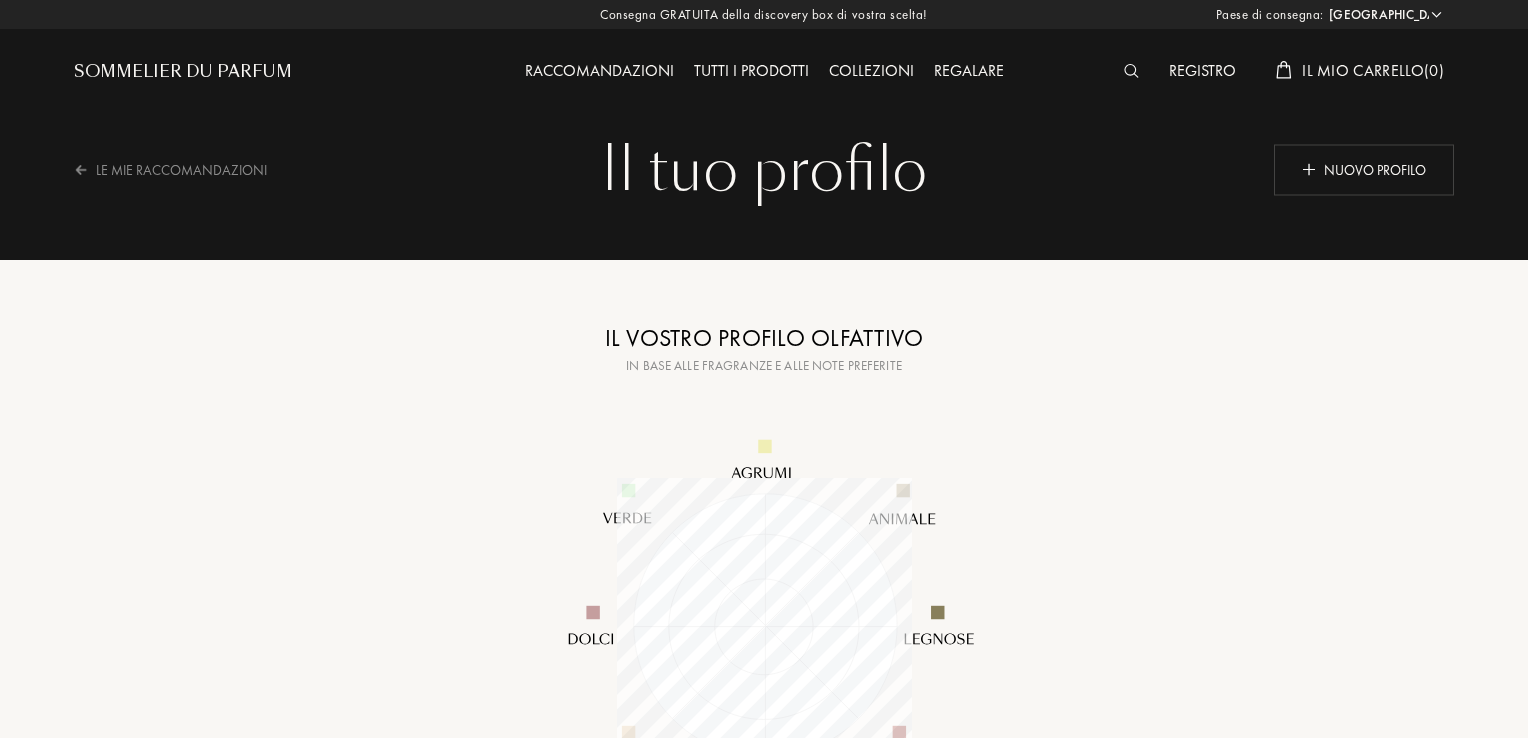 select on "IT" 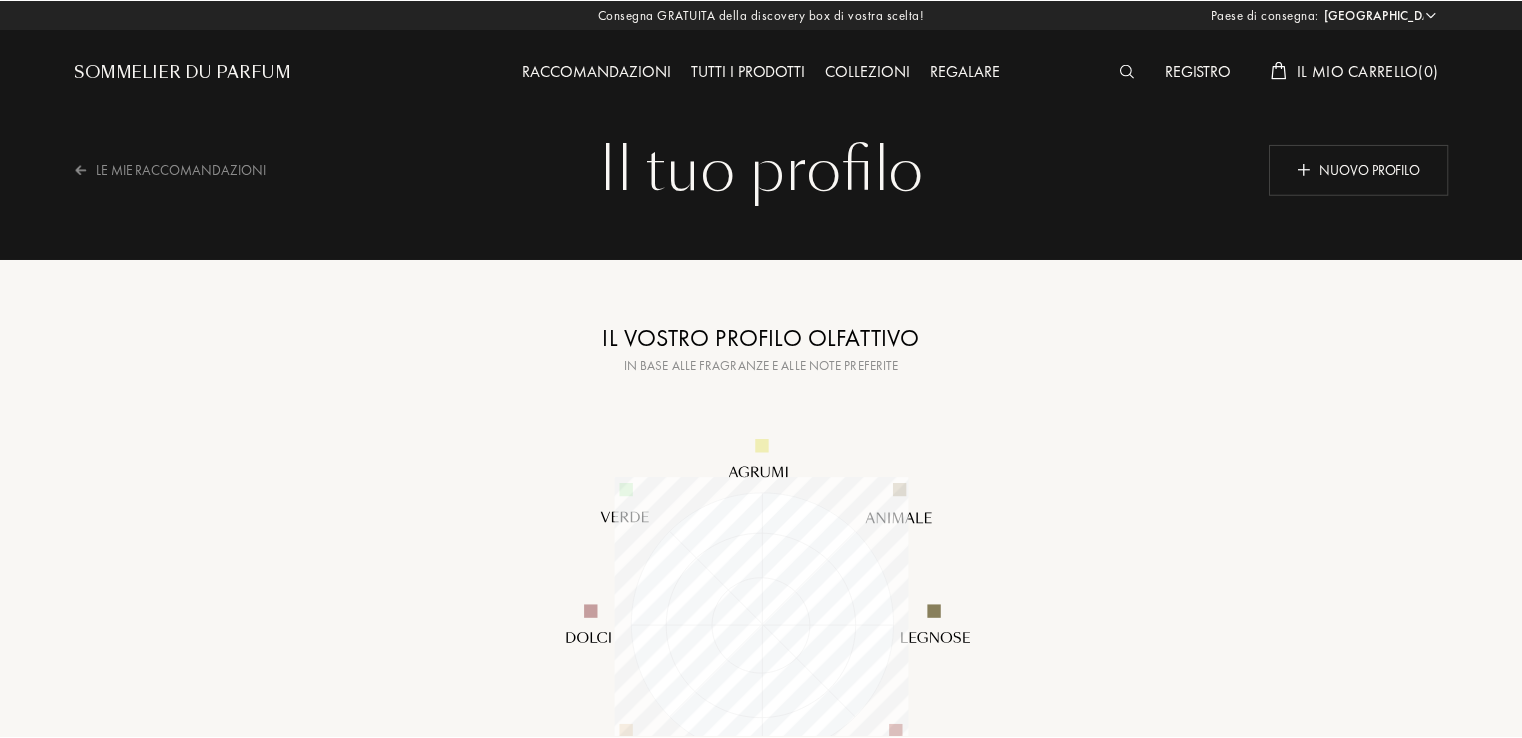 scroll, scrollTop: 0, scrollLeft: 0, axis: both 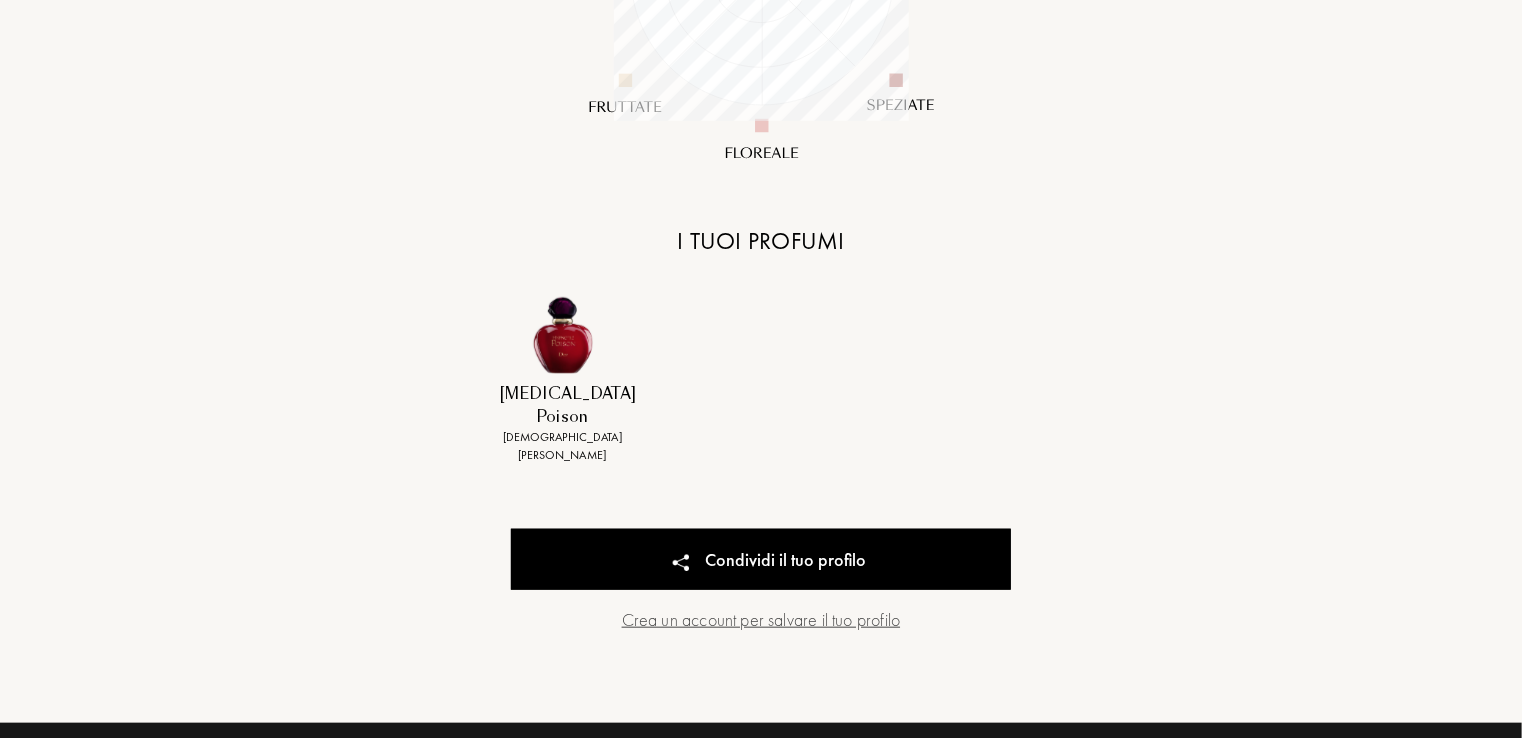 click on "Crea un account per salvare il tuo profilo" at bounding box center (761, 619) 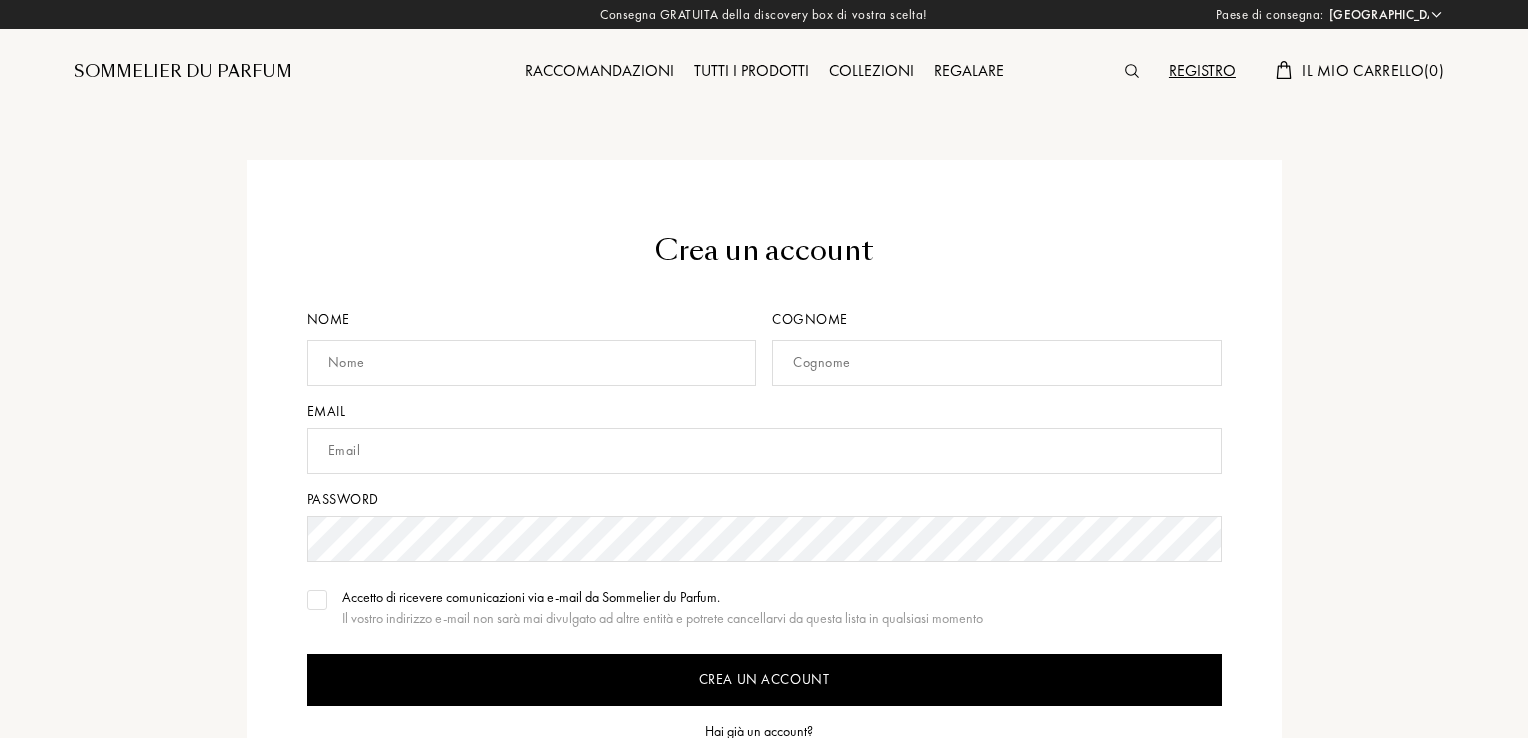 select on "IT" 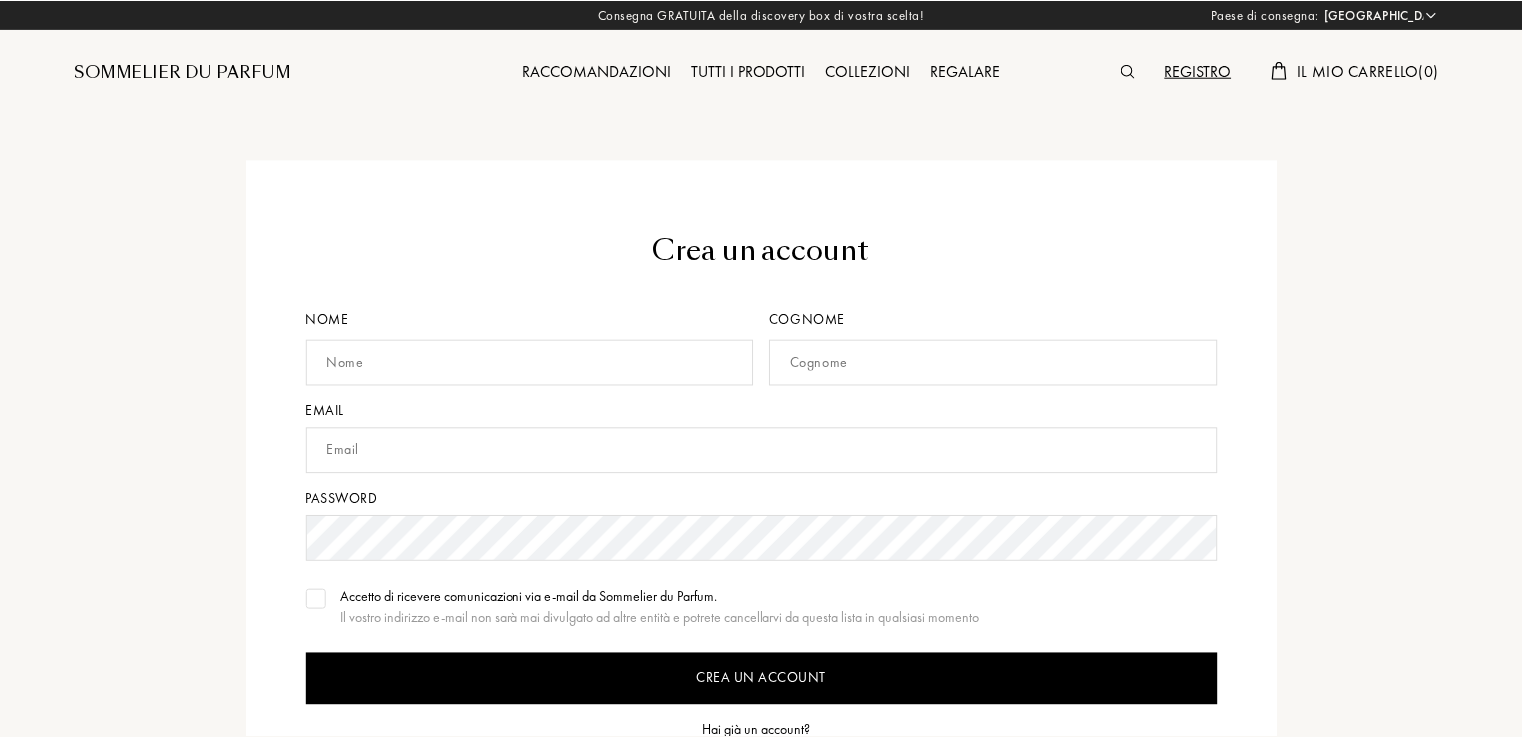 scroll, scrollTop: 0, scrollLeft: 0, axis: both 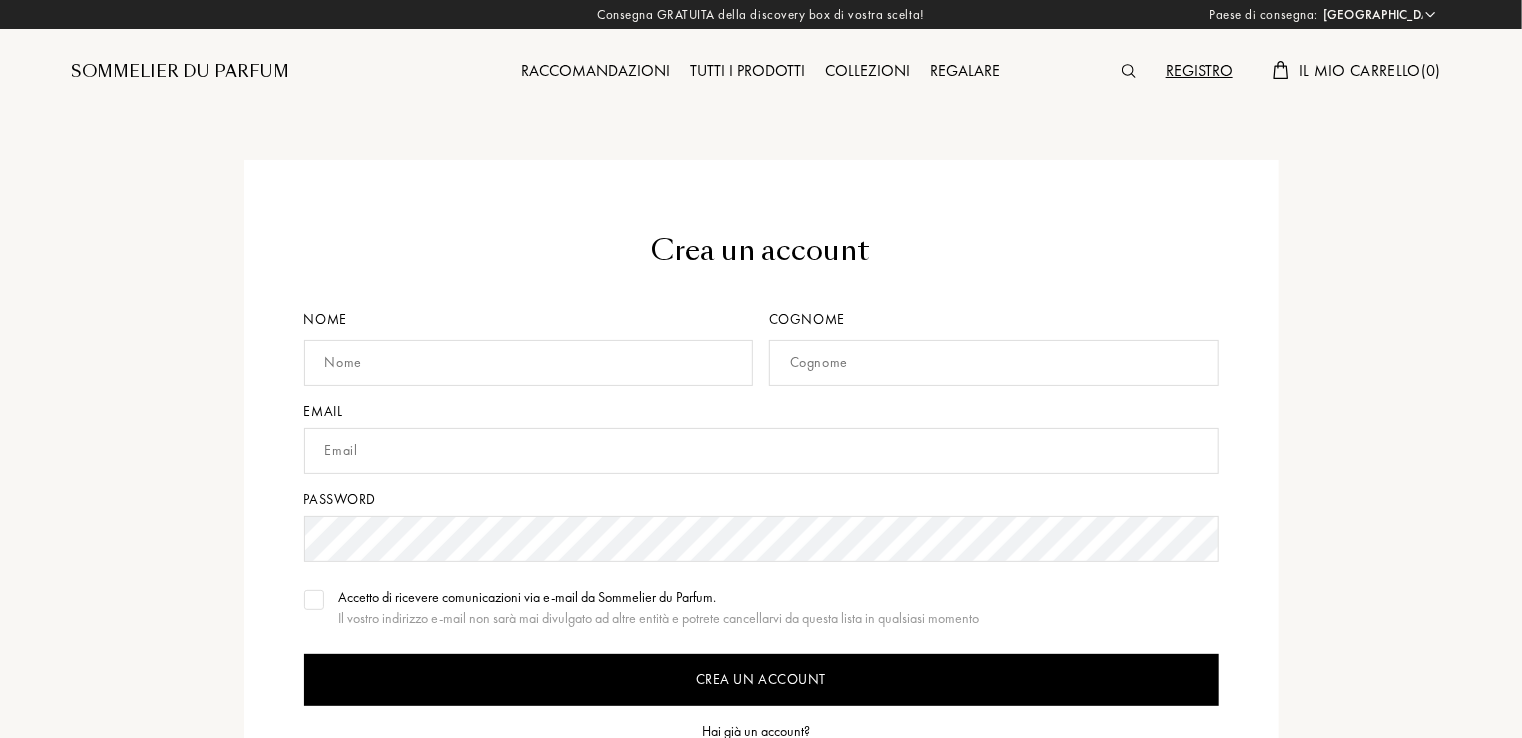 click at bounding box center (529, 363) 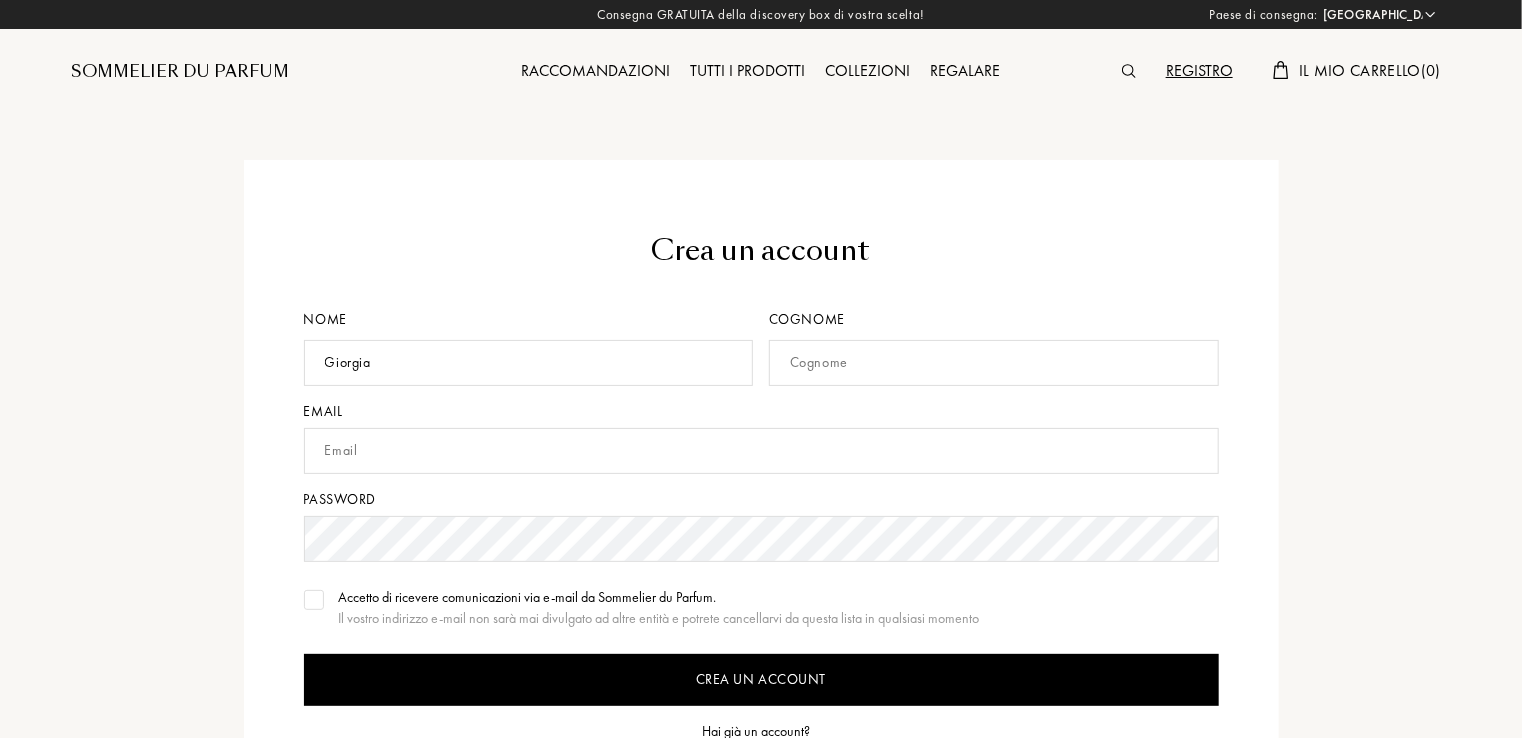 type on "Giorgia" 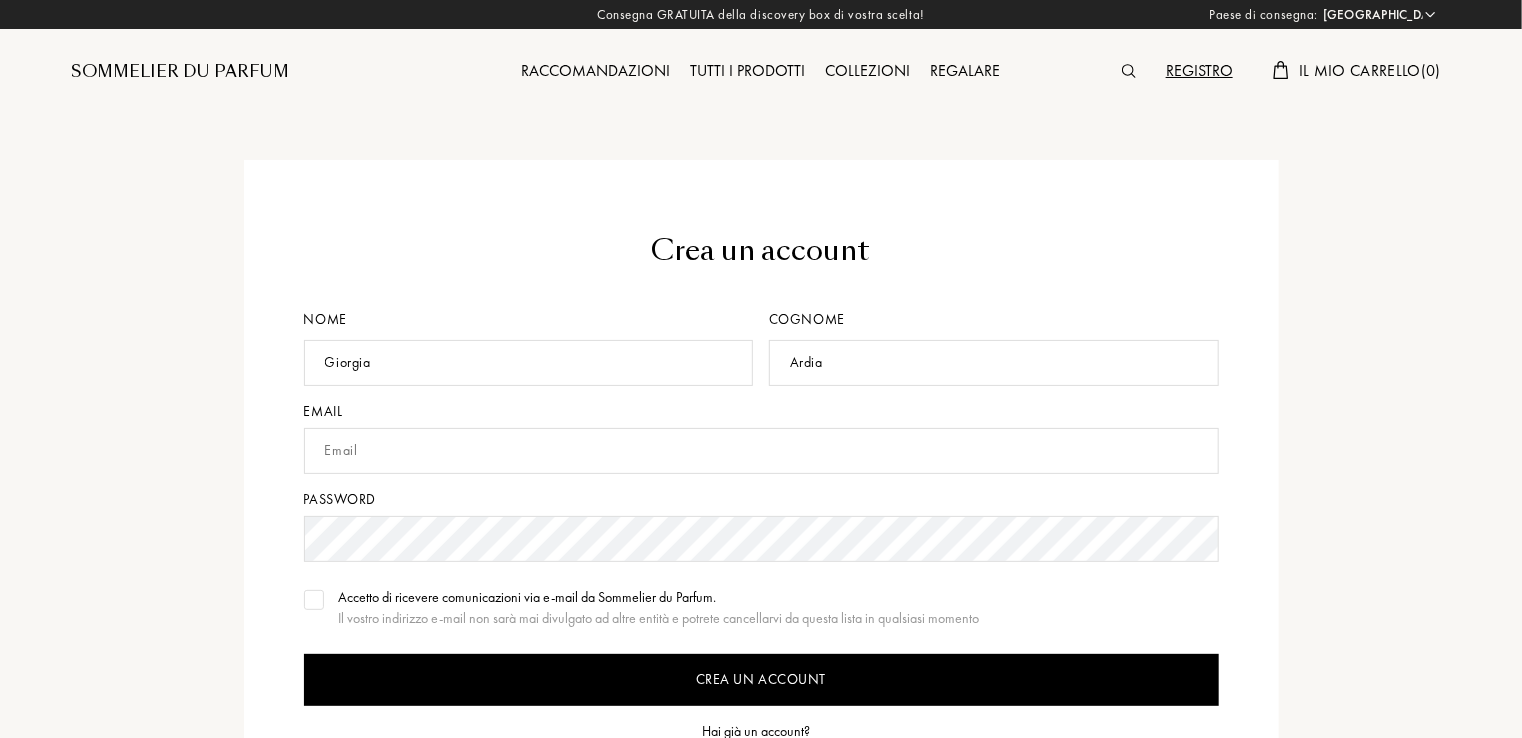 type on "Ardia" 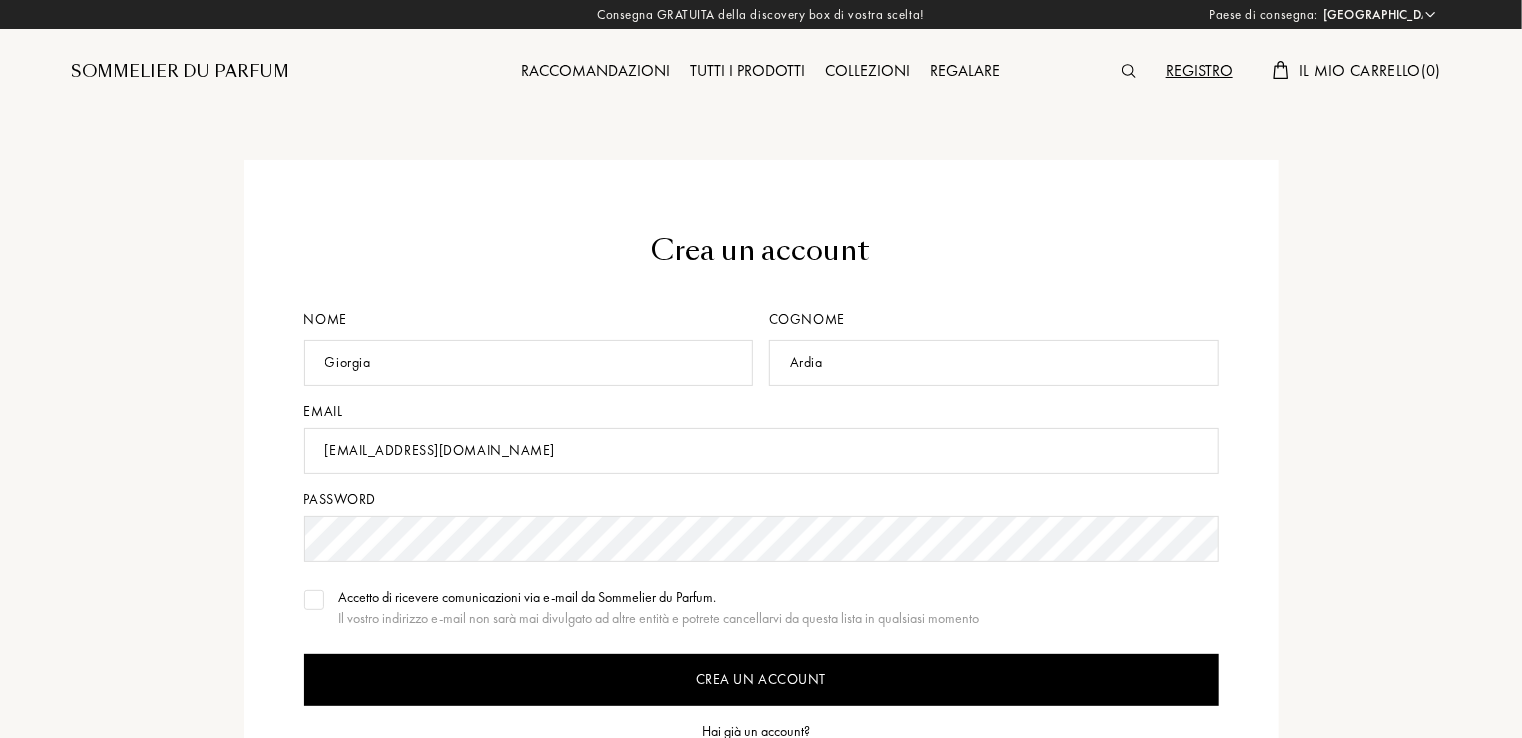 type on "[EMAIL_ADDRESS][DOMAIN_NAME]" 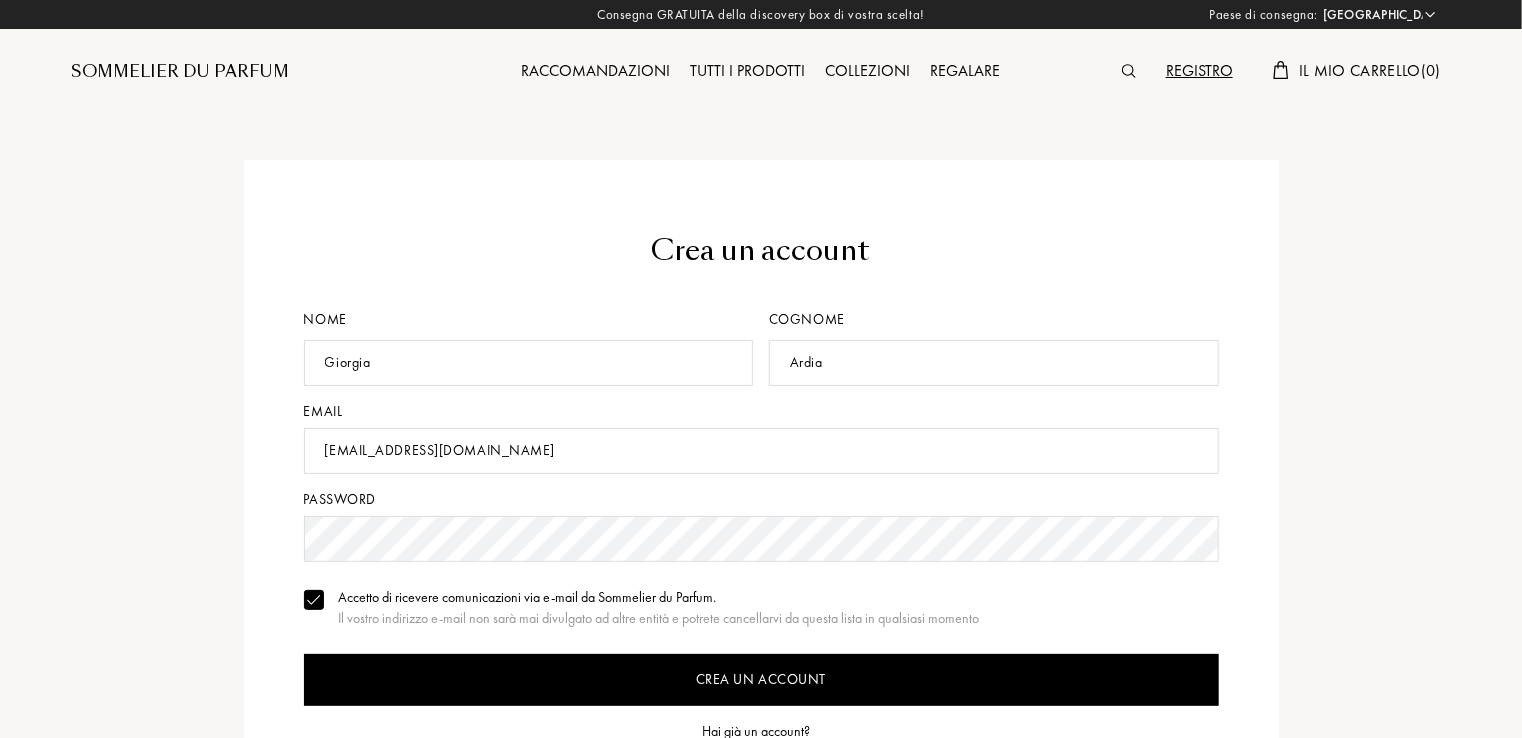 click on "Crea un account" at bounding box center (761, 680) 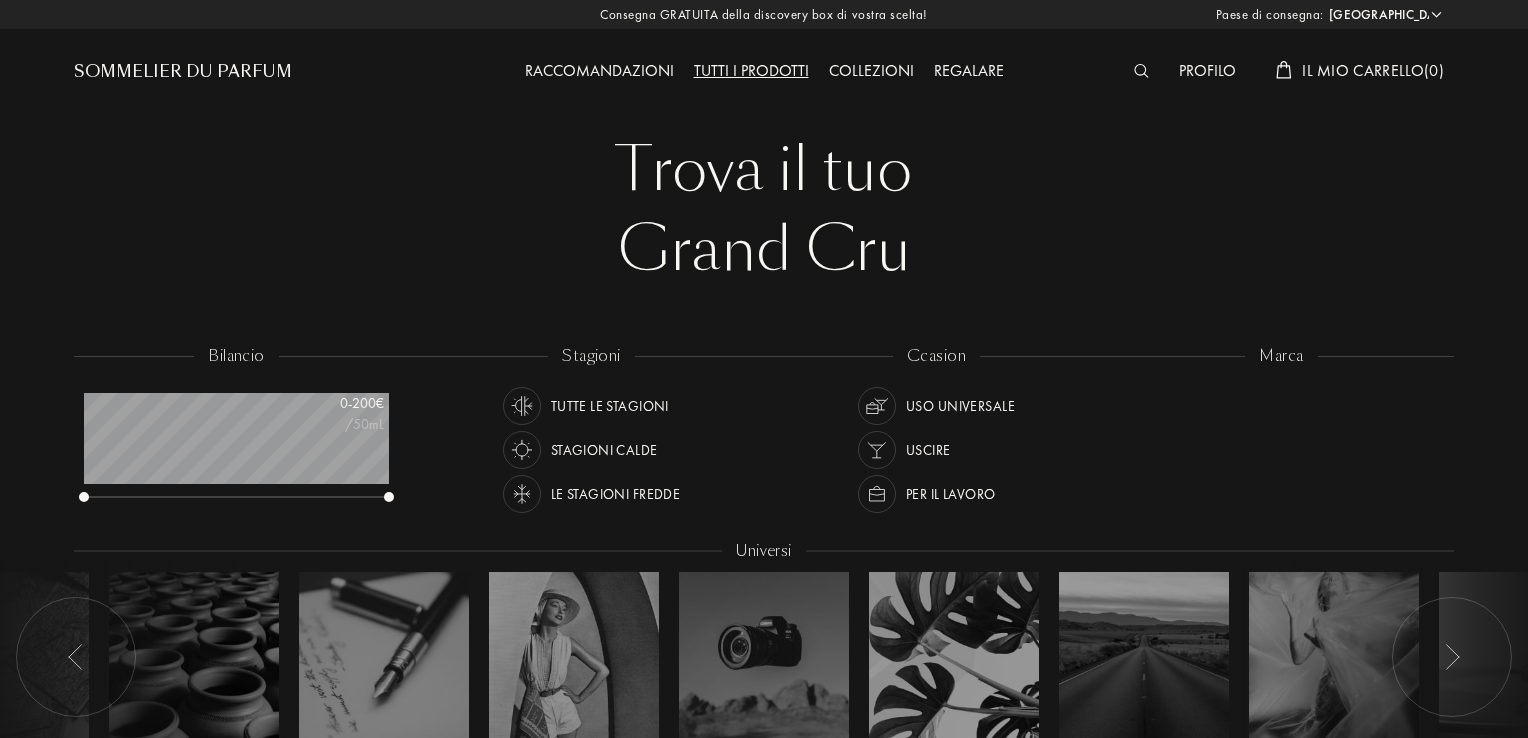 select on "IT" 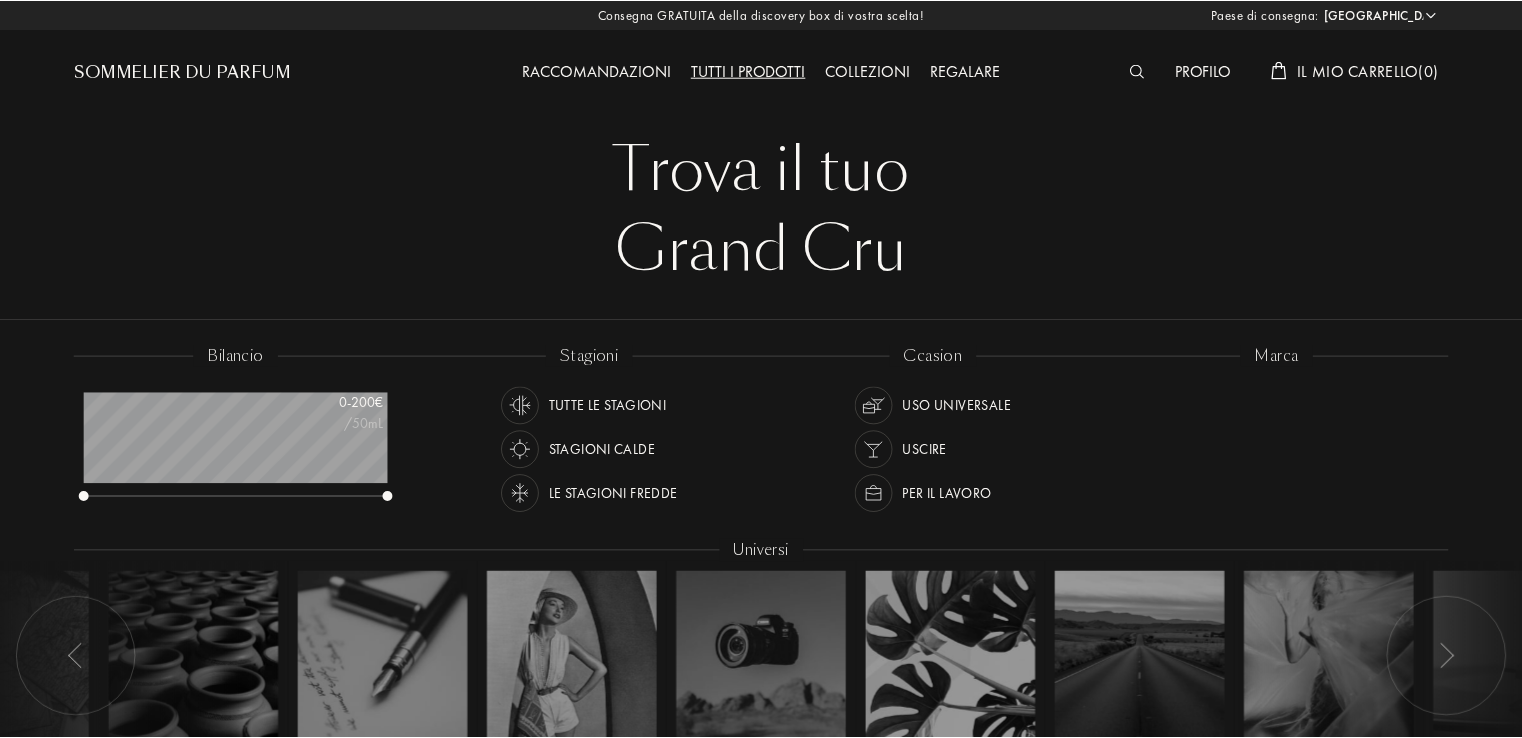 scroll, scrollTop: 0, scrollLeft: 0, axis: both 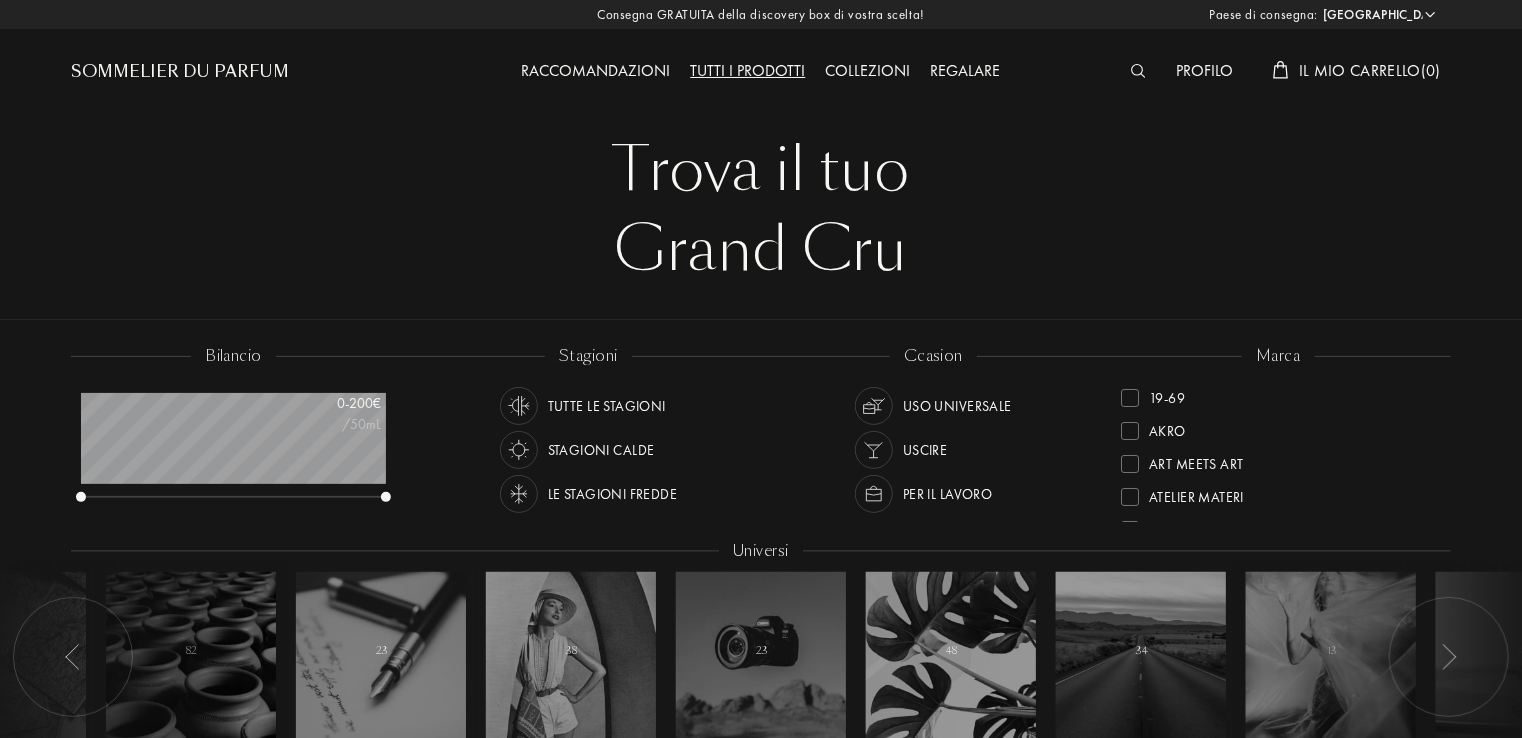 click on "Paese di consegna: Afghanistan Albania Algeria Andorra Angola Anguilla Antartide Antigua e Barbuda Arabia Saudita Argentina Armenia Aruba Australia Austria Azerbaigian Bahamas Bahrain Bangladesh Barbados Belgio Belize Benin Bermuda Bhutan Bielorussia Bolivia Bonaire Bosnia ed Erzegovina Botswana Brasile Brunei Bulgaria Burkina Faso Burundi Cambogia Camerun Canada Capo Verde Ciad Cile Cina Cipro Colombia Comore Corea del Nord Corea del Sud Costa d'Avorio Costa Rica Croazia Cuba Curaçao Danimarca Dominica Ecuador Egitto El Salvador Emirati Arabi Uniti Eritrea Estonia Etiopia Figi Filippine Finlandia Francia Gabon Gambia Georgia Georgia del Sud e Isole Sandwich del Sud Germania Ghana Giamaica Giappone Gibuti Giordania Gran Bretagna Grecia Grenada Groenlandia Guadalupa Guatemala Guinea Guinea Equatoriale Guinea Francese Guinea-Bissau Guyana Haiti Honduras Hong Kong India Indonesia Iran Iraq Islanda Isola di Clipperton Isola di Navassa Isole Cayman Isole Falkland Isole Marshall Isole Salomone Isole Turks e Caicos" at bounding box center [761, 1640] 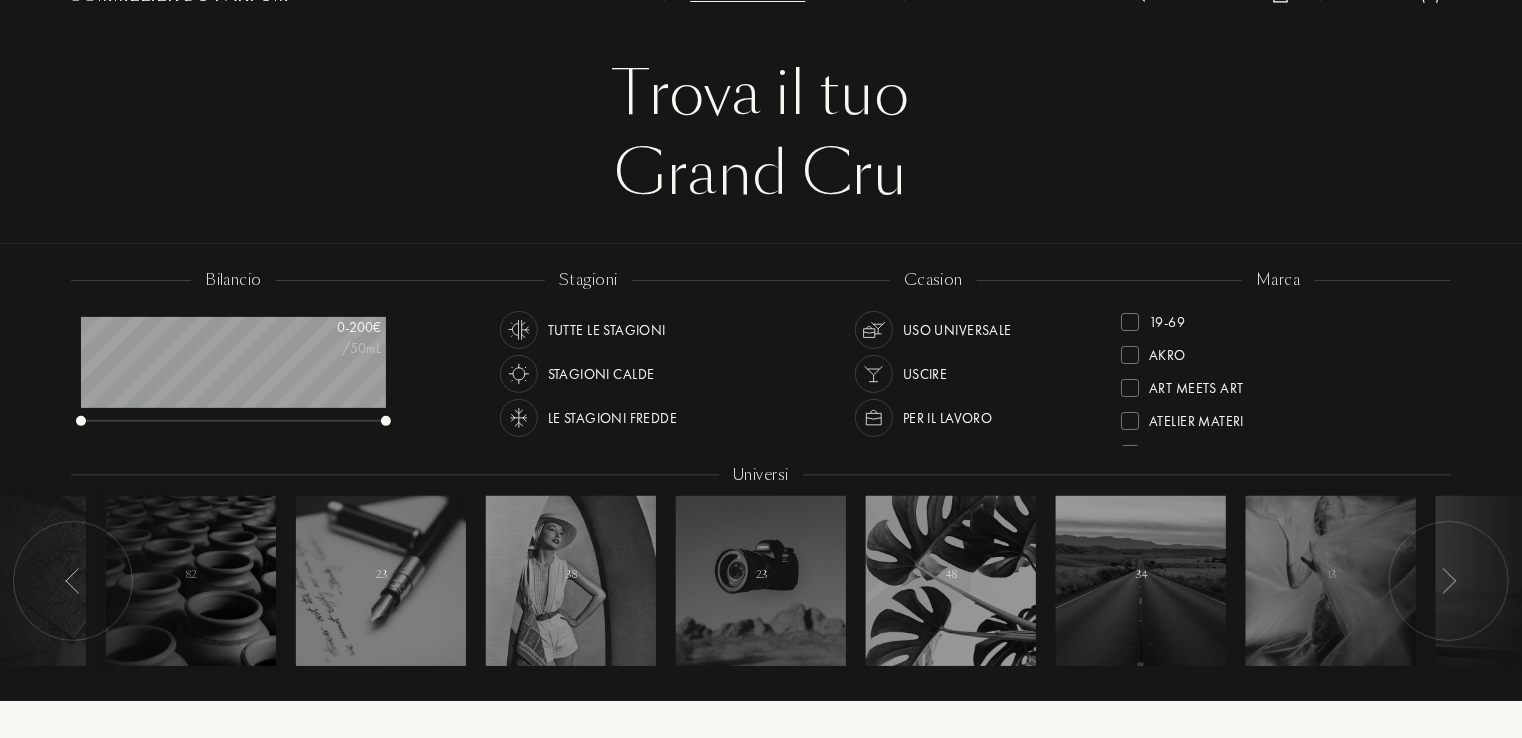 scroll, scrollTop: 0, scrollLeft: 0, axis: both 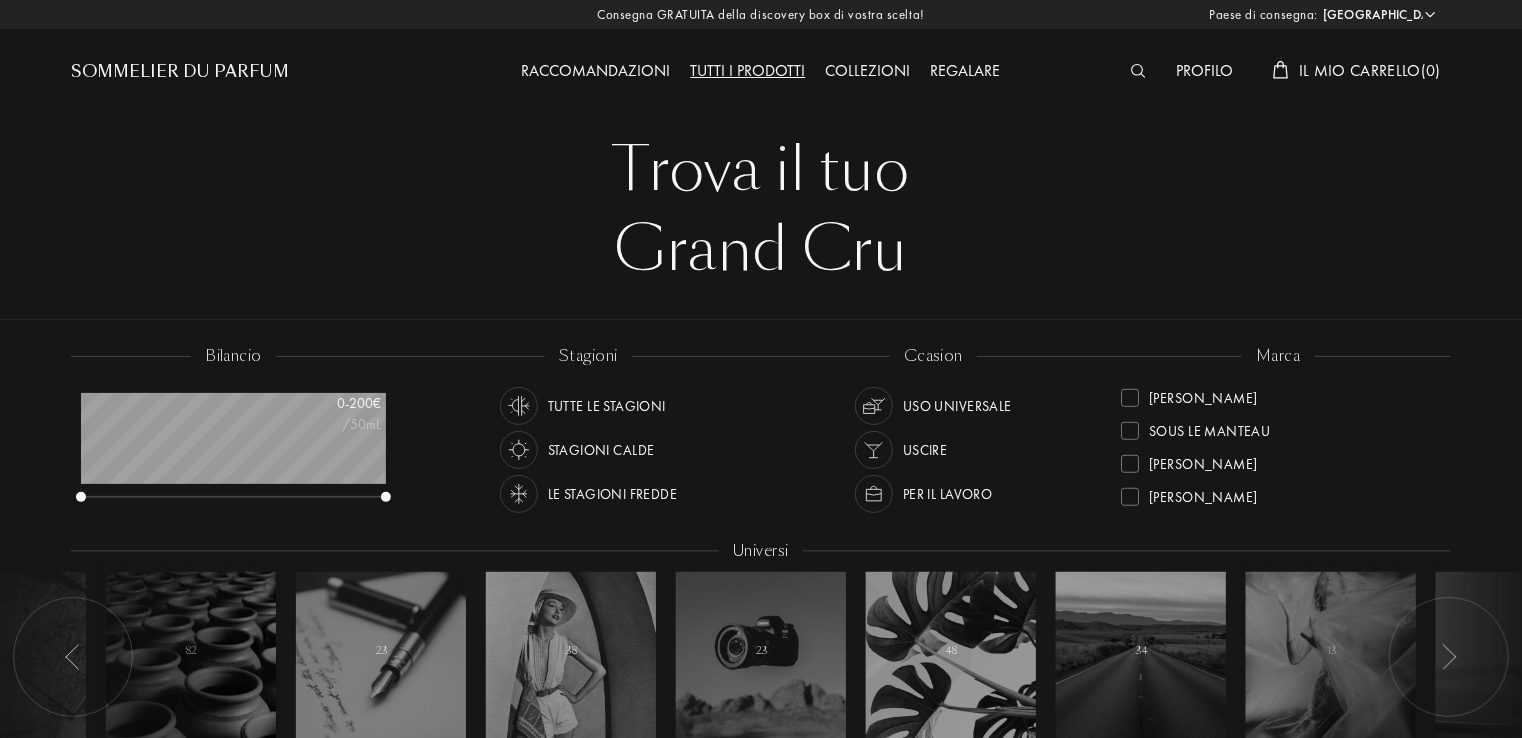 click on "Profilo" at bounding box center (1204, 72) 